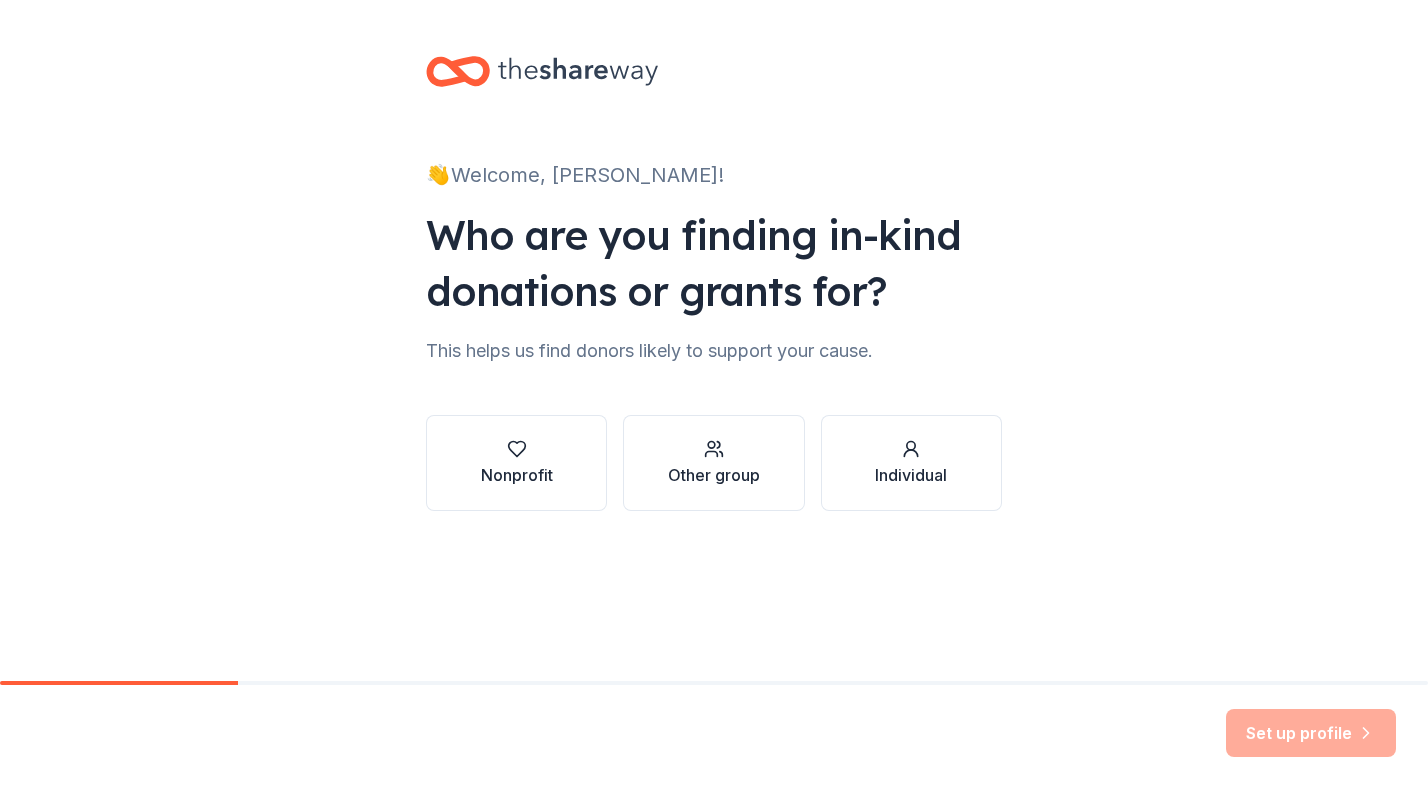 scroll, scrollTop: 0, scrollLeft: 0, axis: both 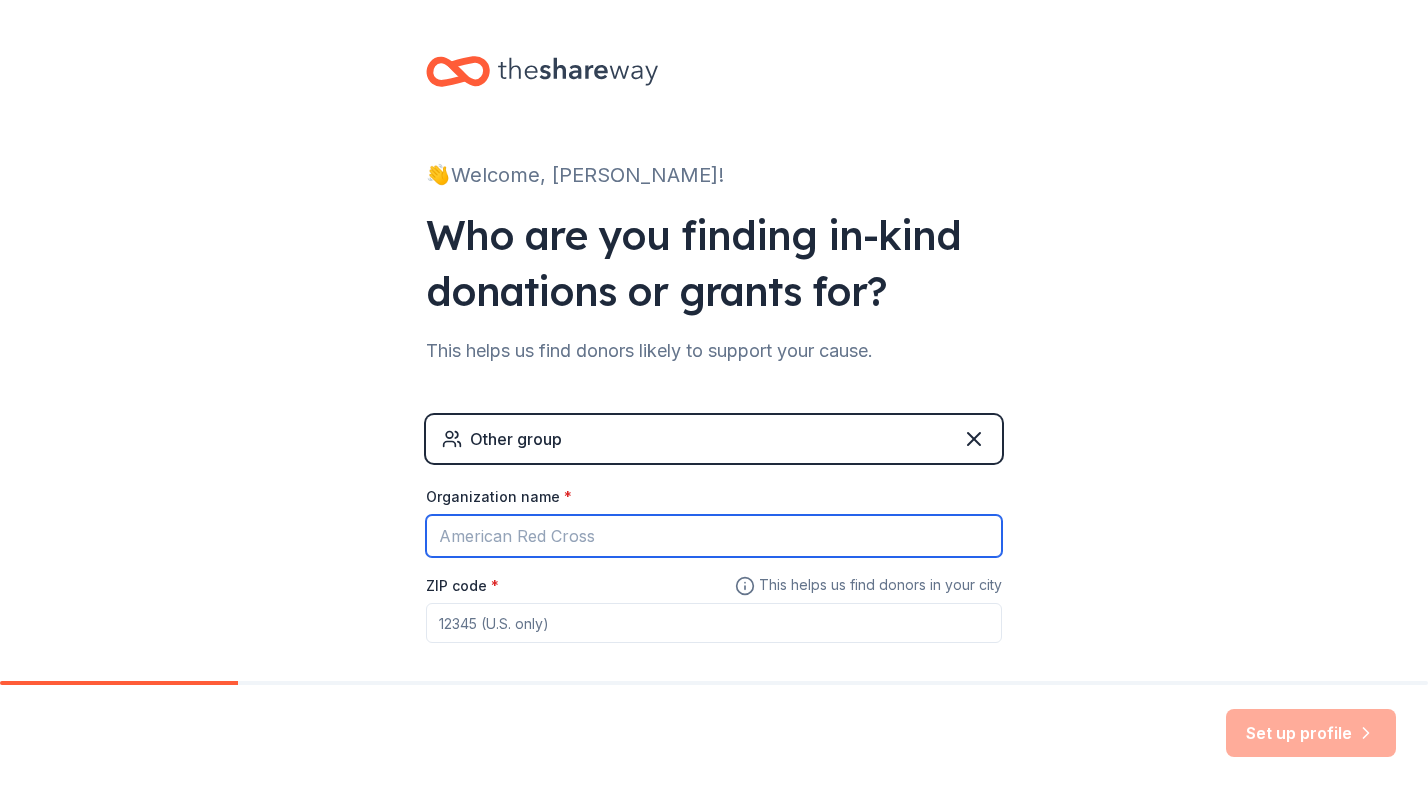 click on "Organization name *" at bounding box center (714, 536) 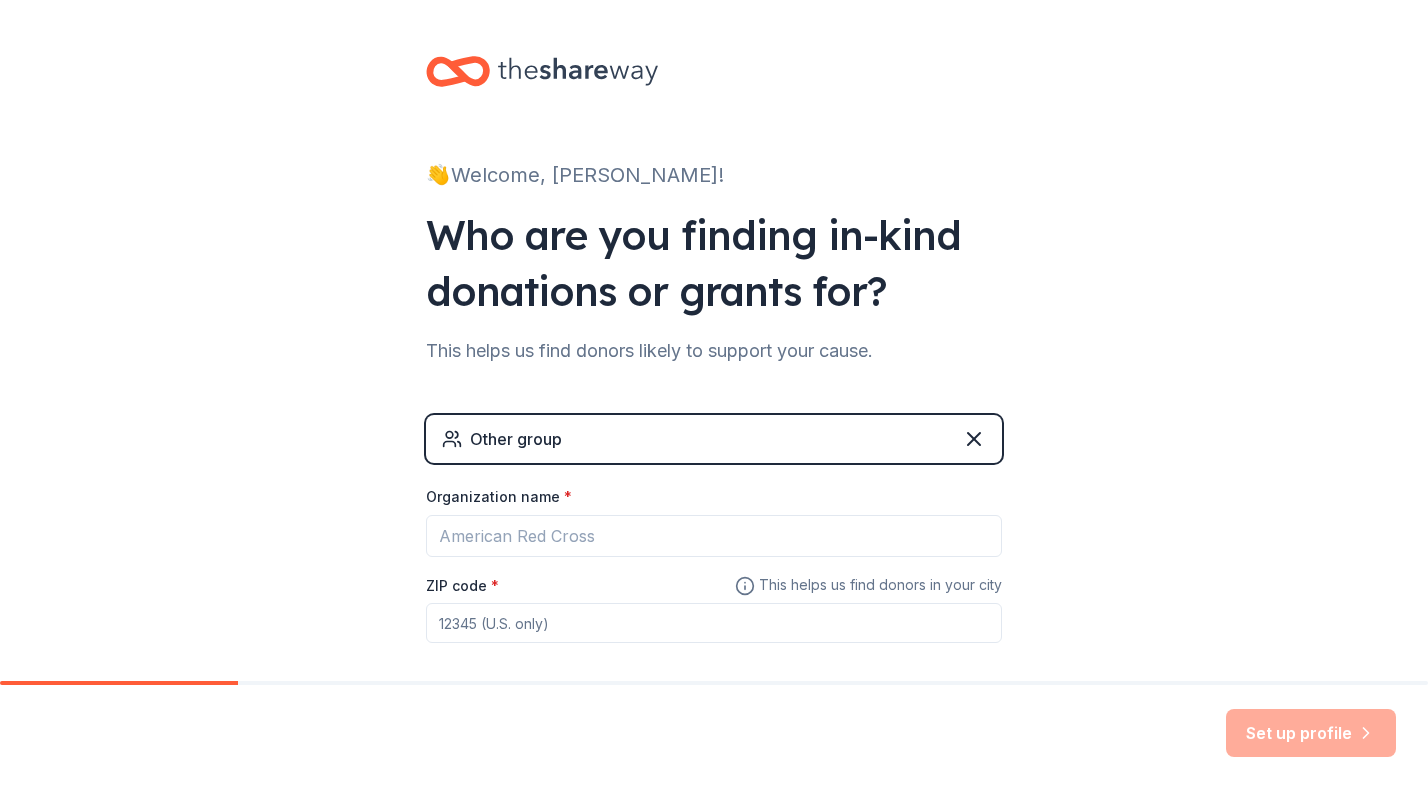 click on "👋  Welcome, Cheryl! Who are you finding in-kind donations or grants for? This helps us find donors likely to support your cause. Other group Organization name * ZIP code * This helps us find donors in your city" at bounding box center [714, 389] 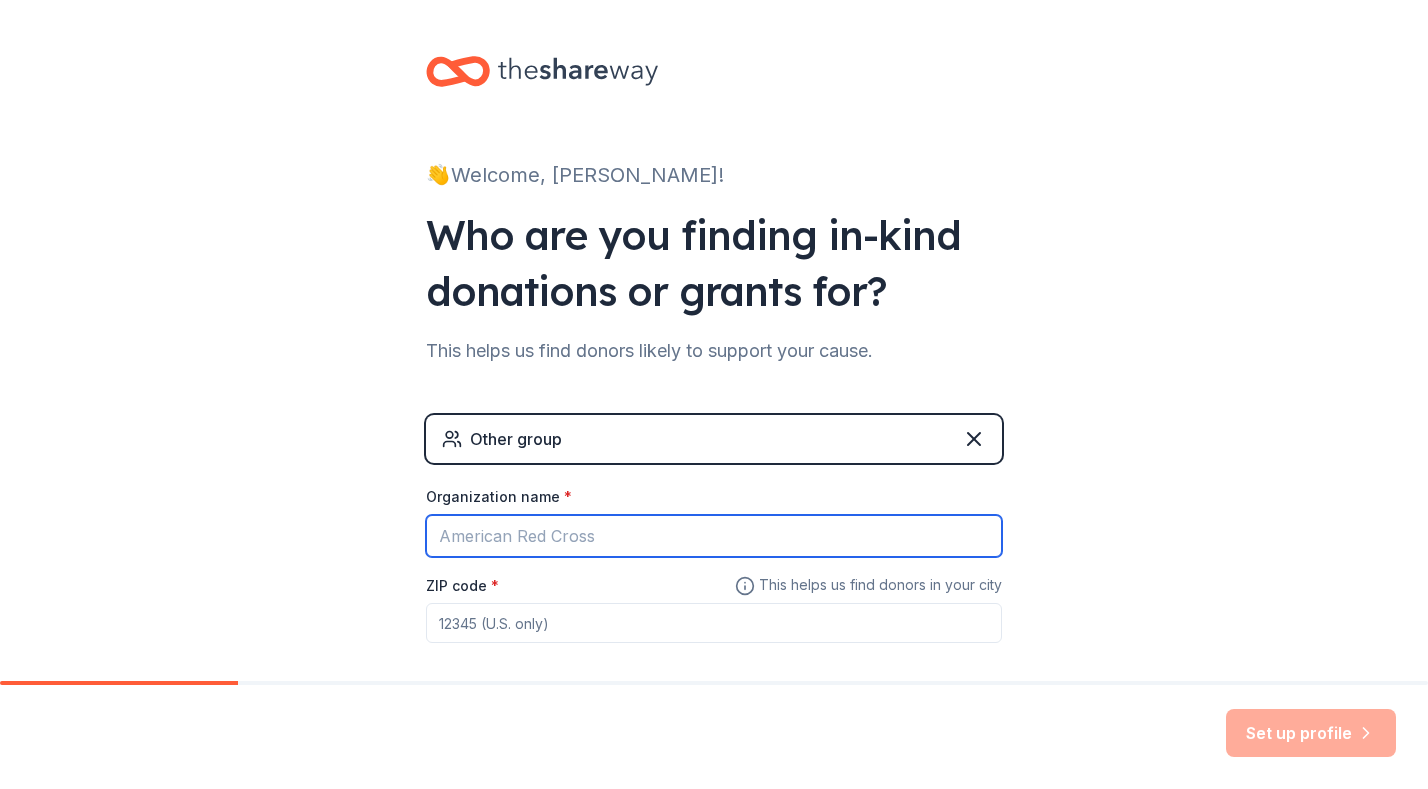 click on "Organization name *" at bounding box center (714, 536) 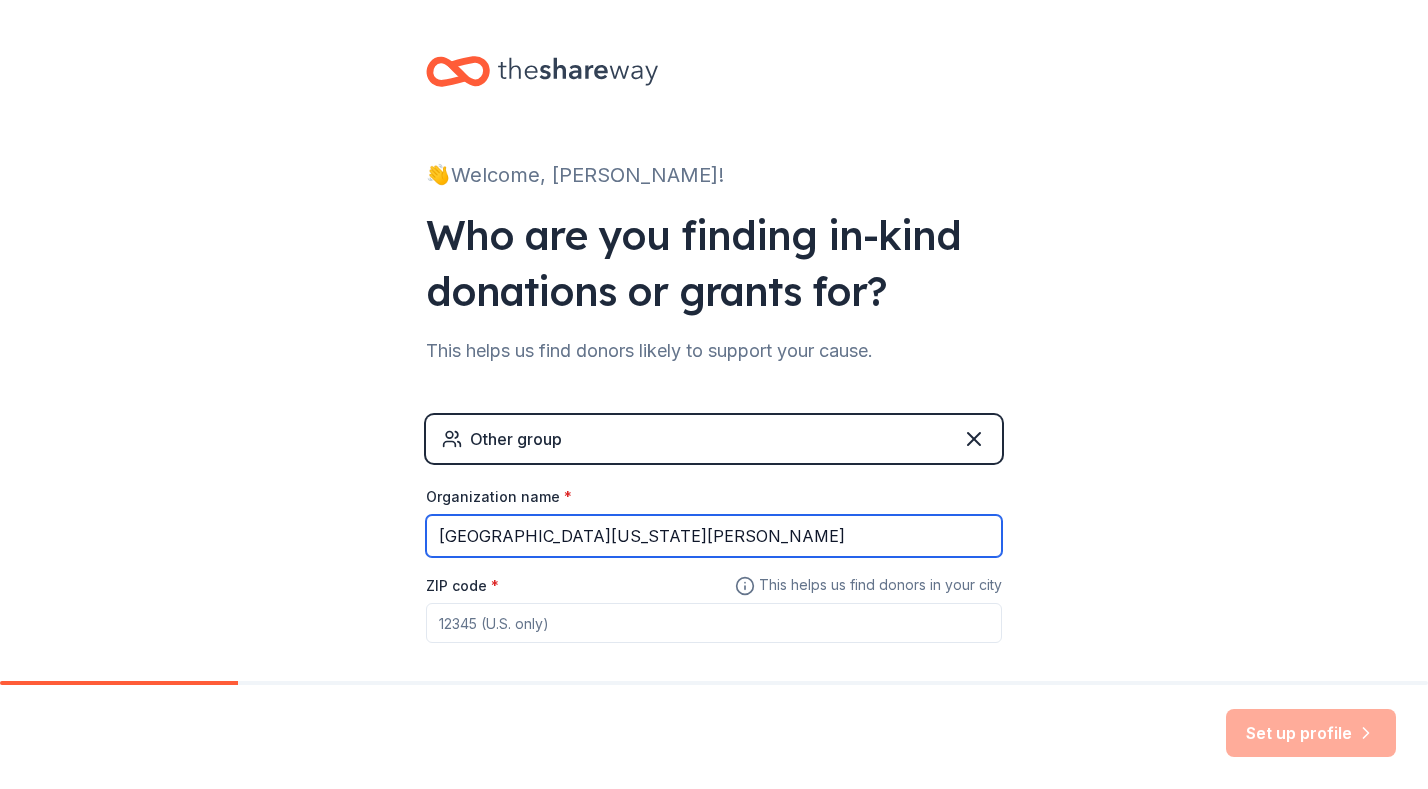 type on "University of Massachusetts Lowell" 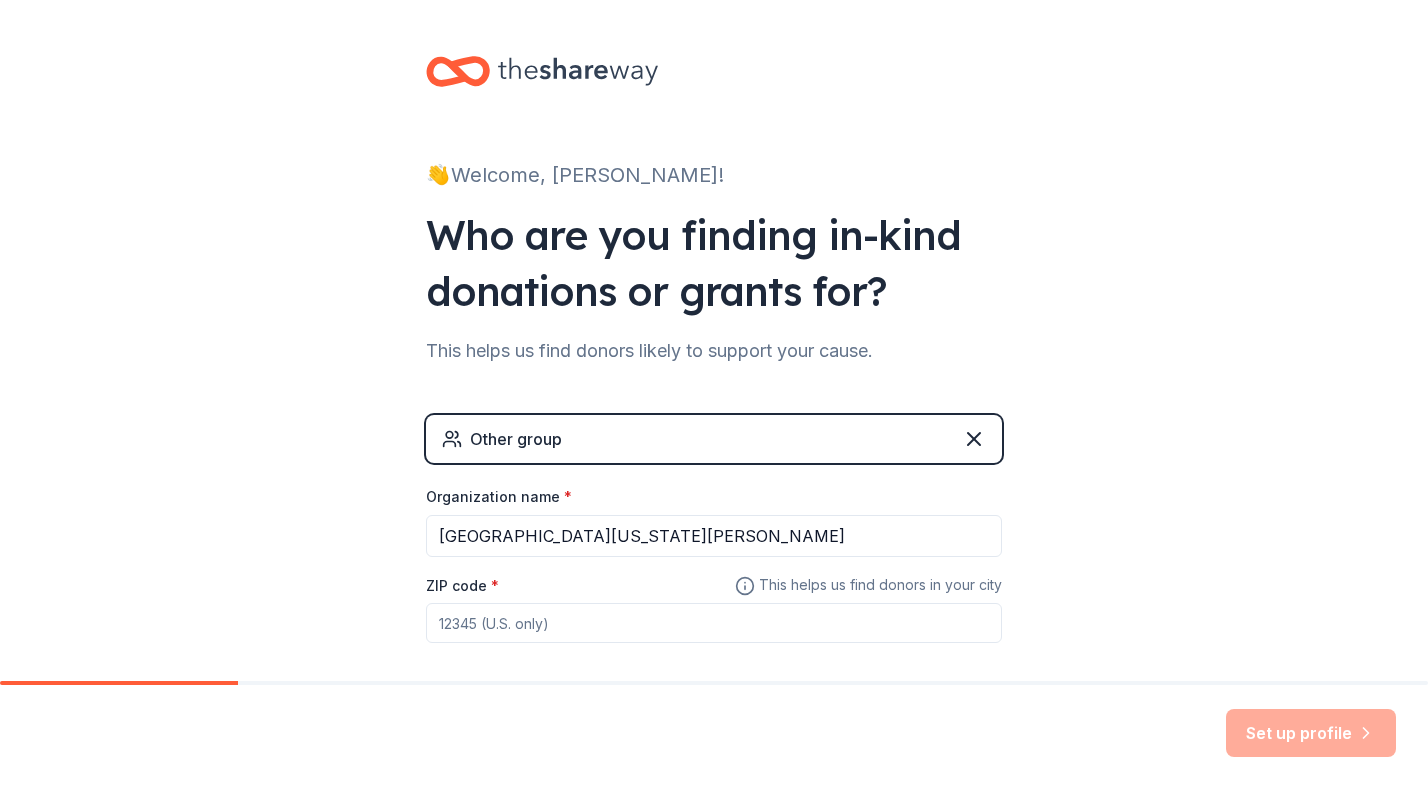 click on "ZIP code *" at bounding box center [714, 623] 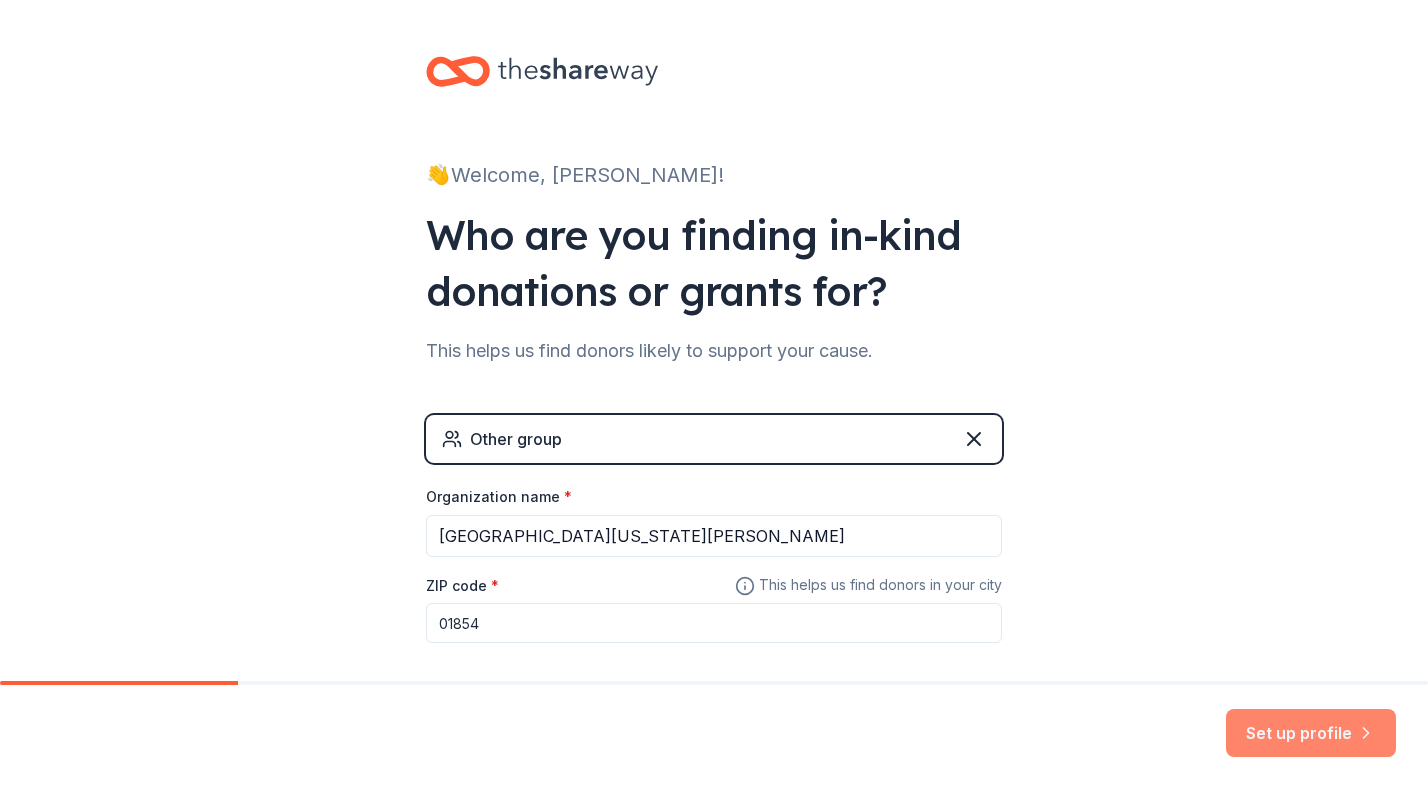 click on "Set up profile" at bounding box center (1311, 733) 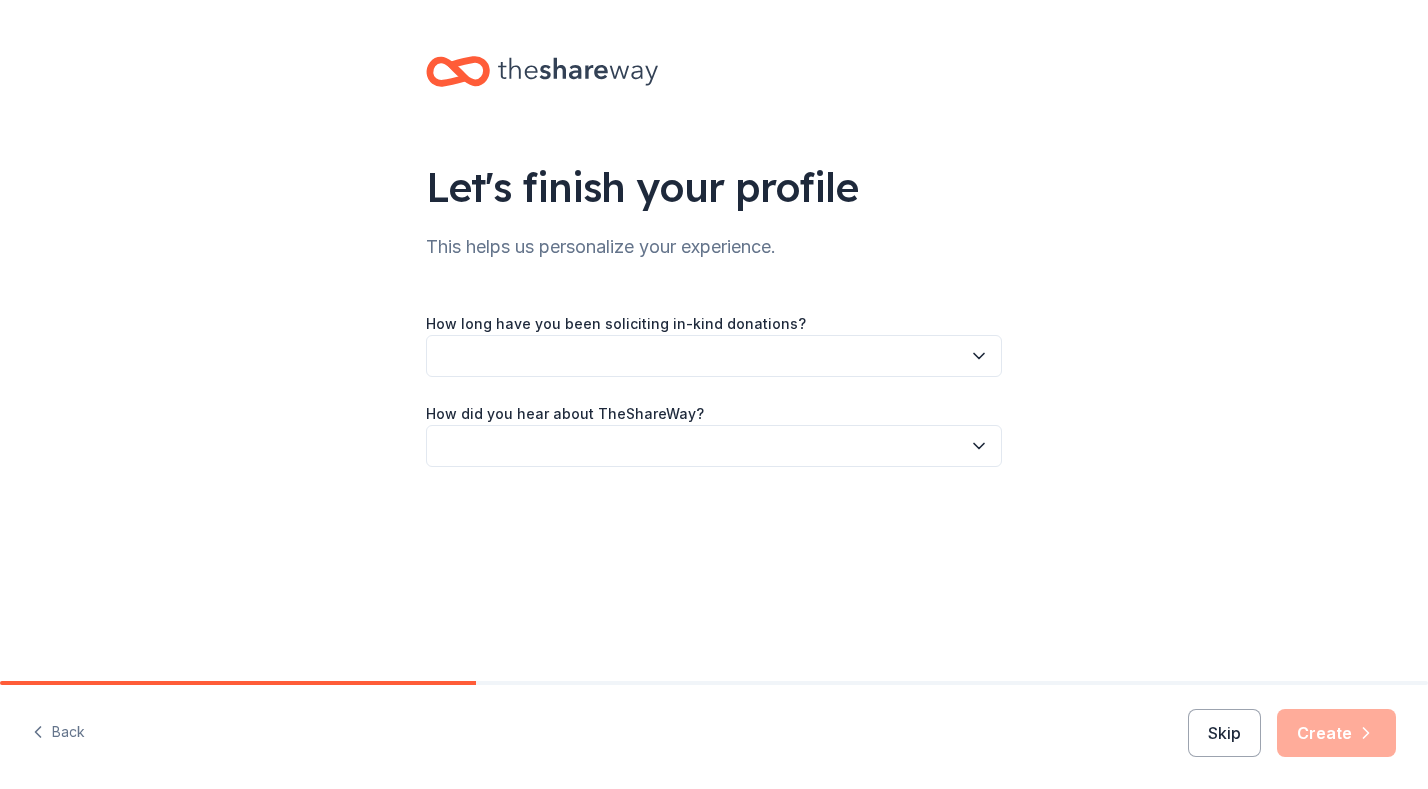 click 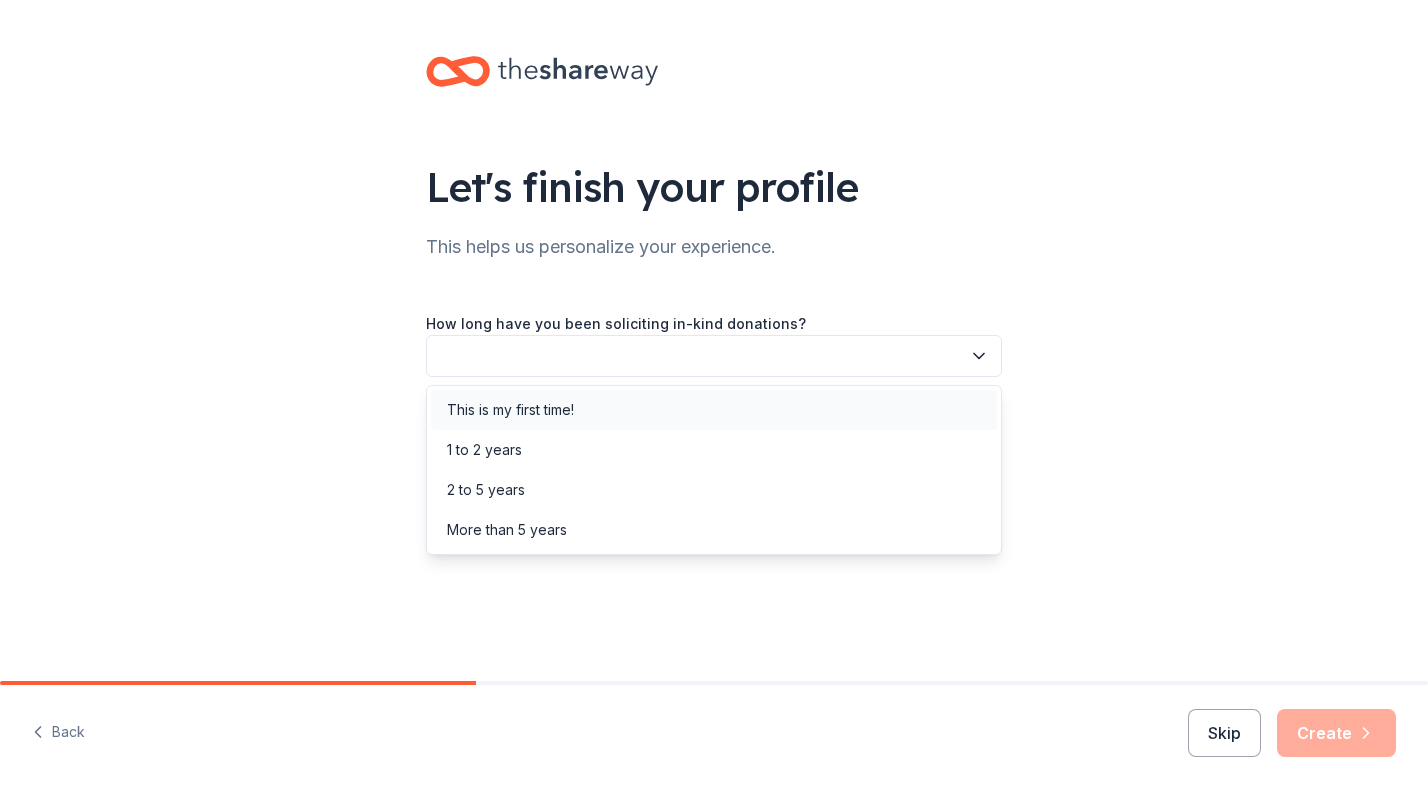 click on "This is my first time!" at bounding box center (510, 410) 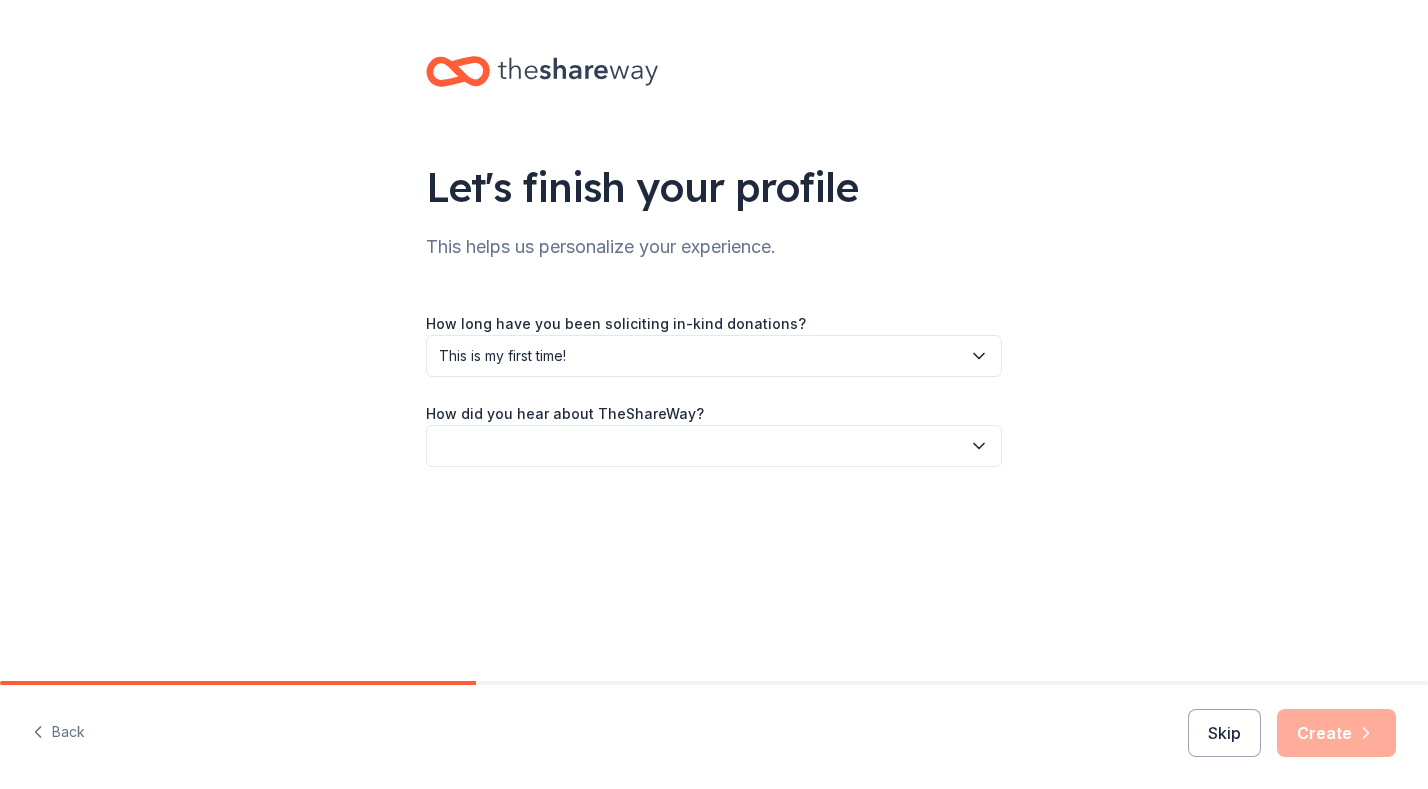 click 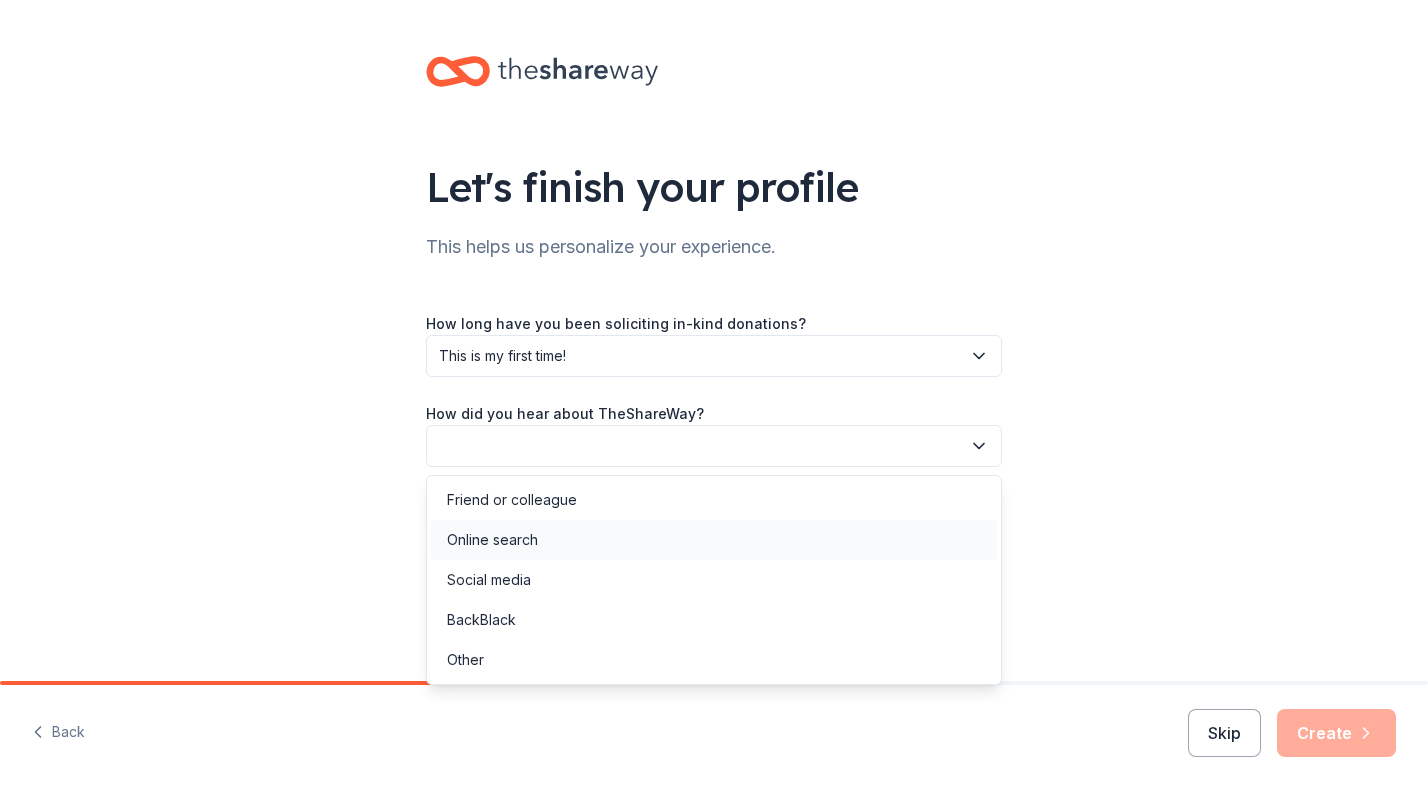 click on "Online search" at bounding box center [492, 540] 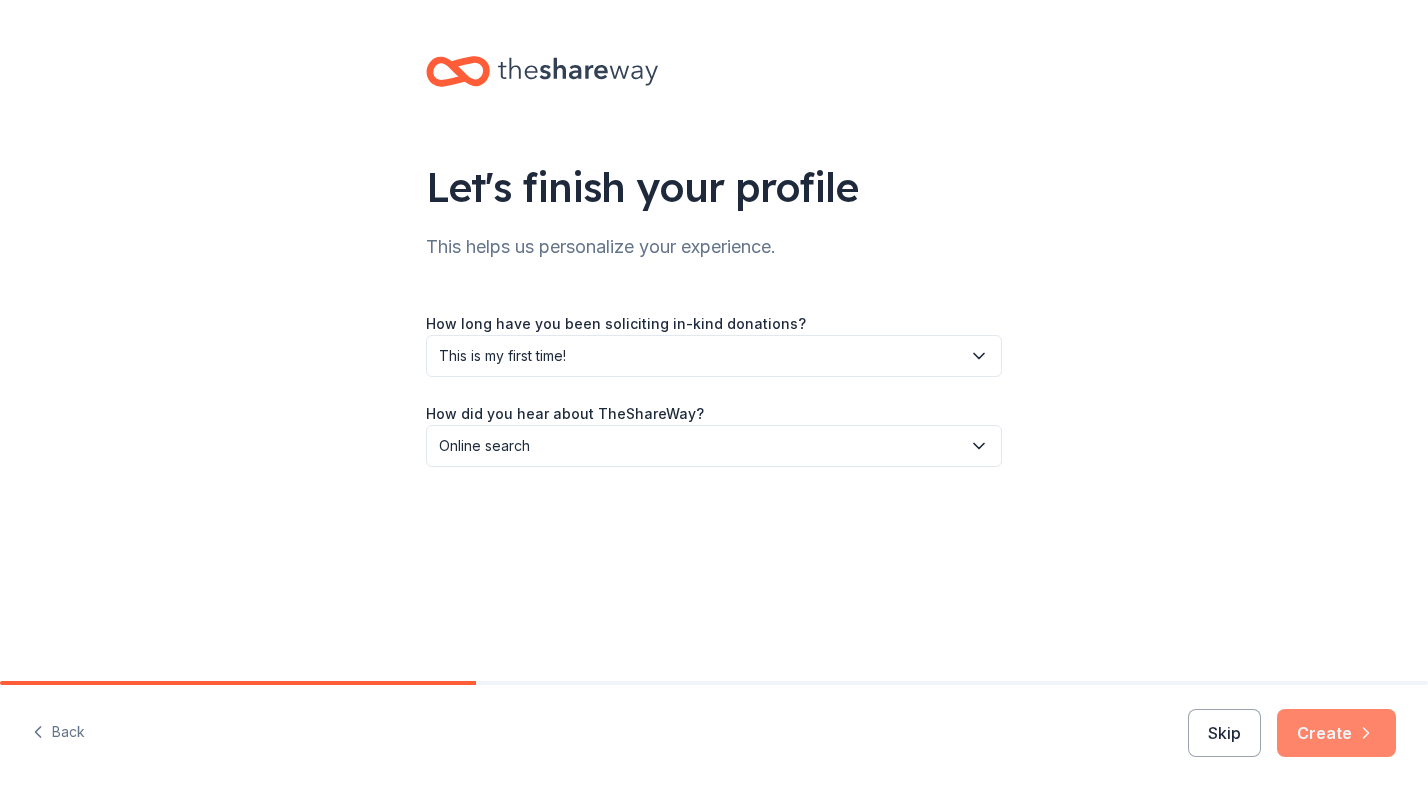 click on "Create" at bounding box center (1336, 733) 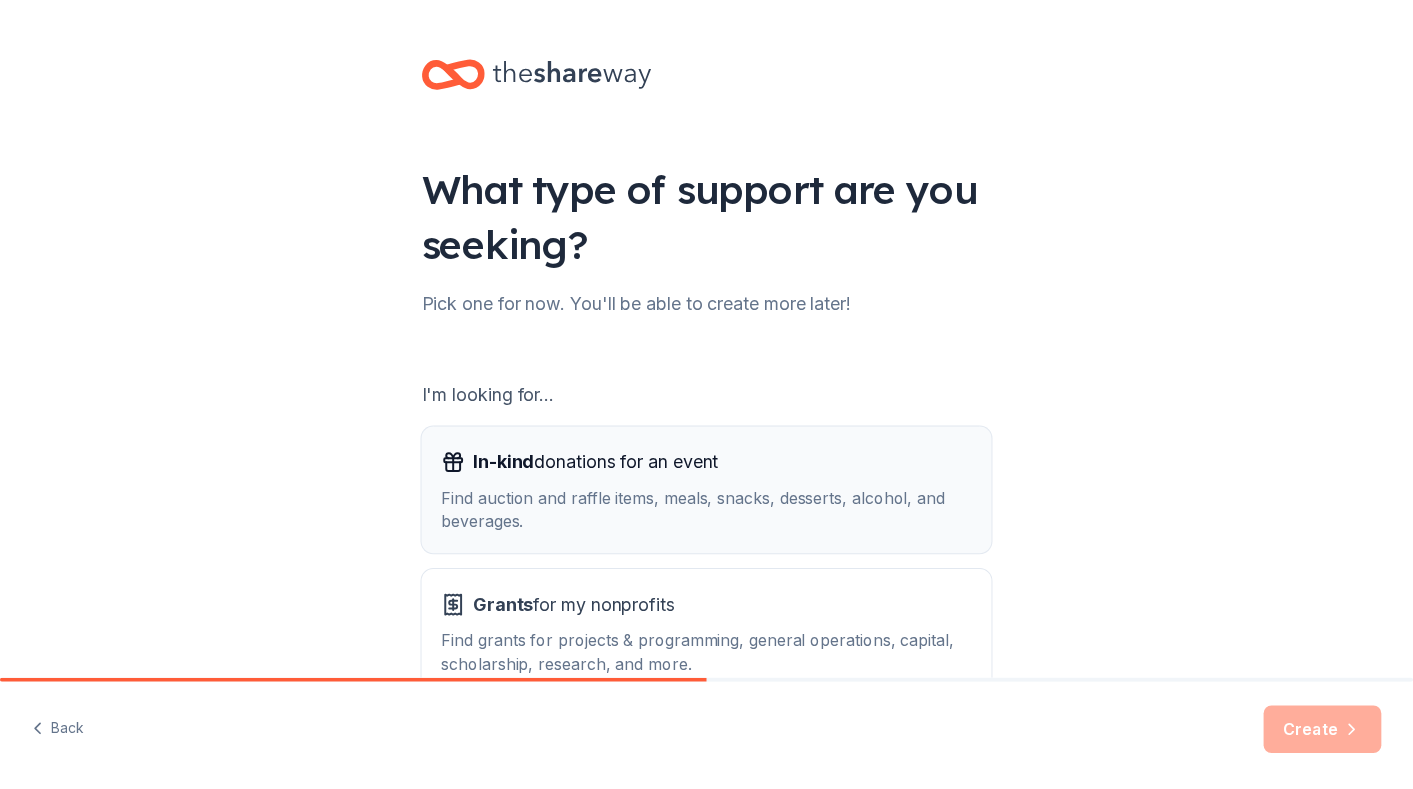 scroll, scrollTop: 100, scrollLeft: 0, axis: vertical 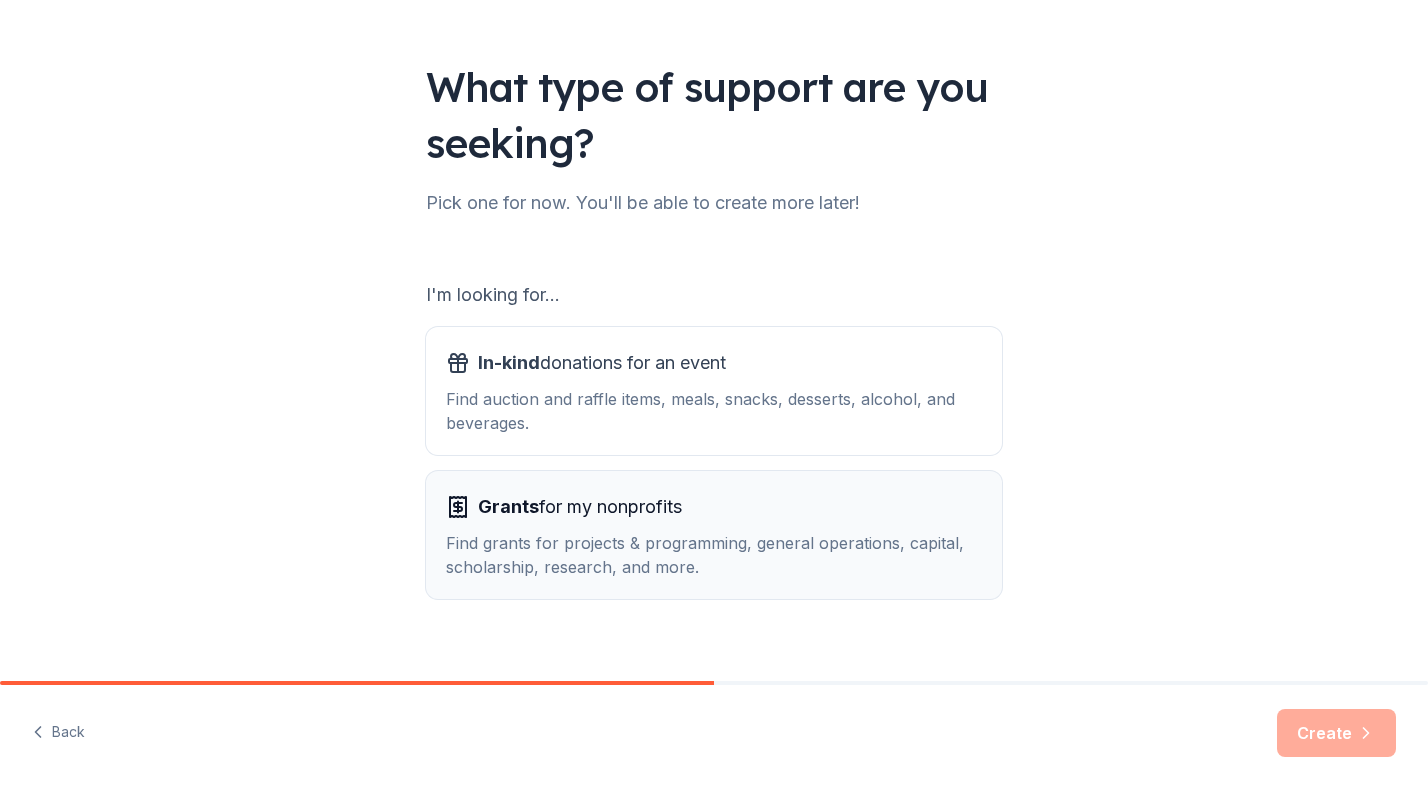 click on "Grants  for my nonprofits Find grants for projects & programming, general operations, capital, scholarship, research, and more." at bounding box center (714, 535) 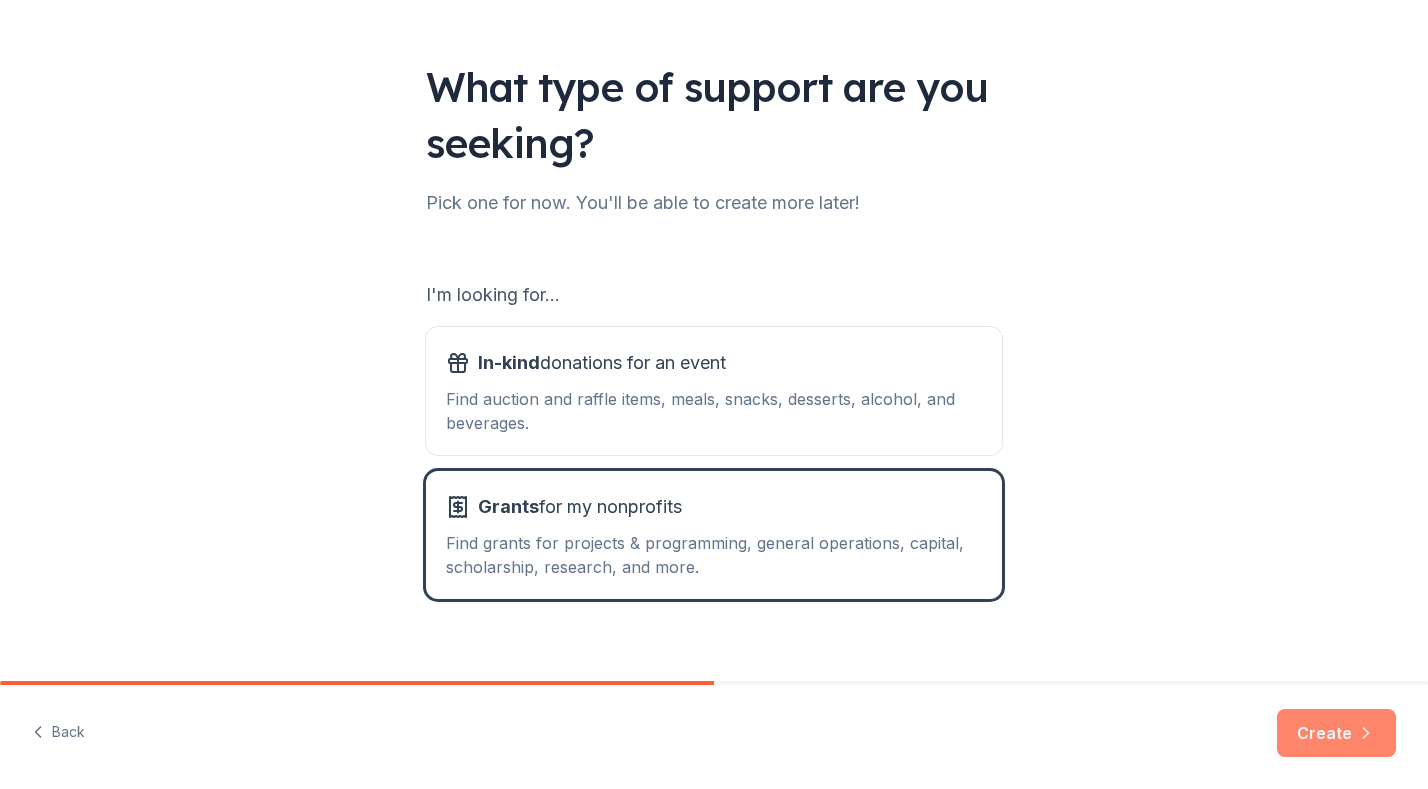 click on "Create" at bounding box center [1336, 733] 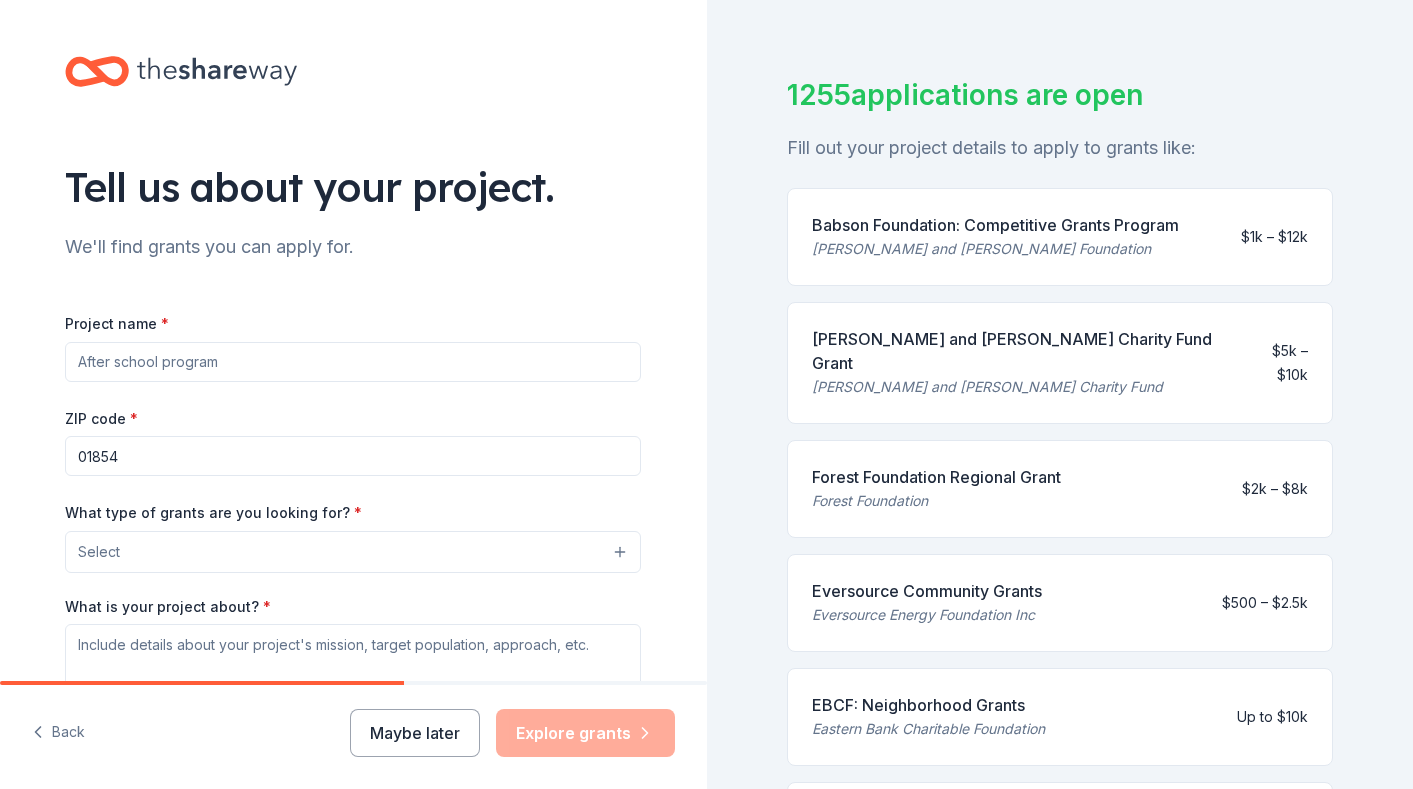 scroll, scrollTop: 0, scrollLeft: 0, axis: both 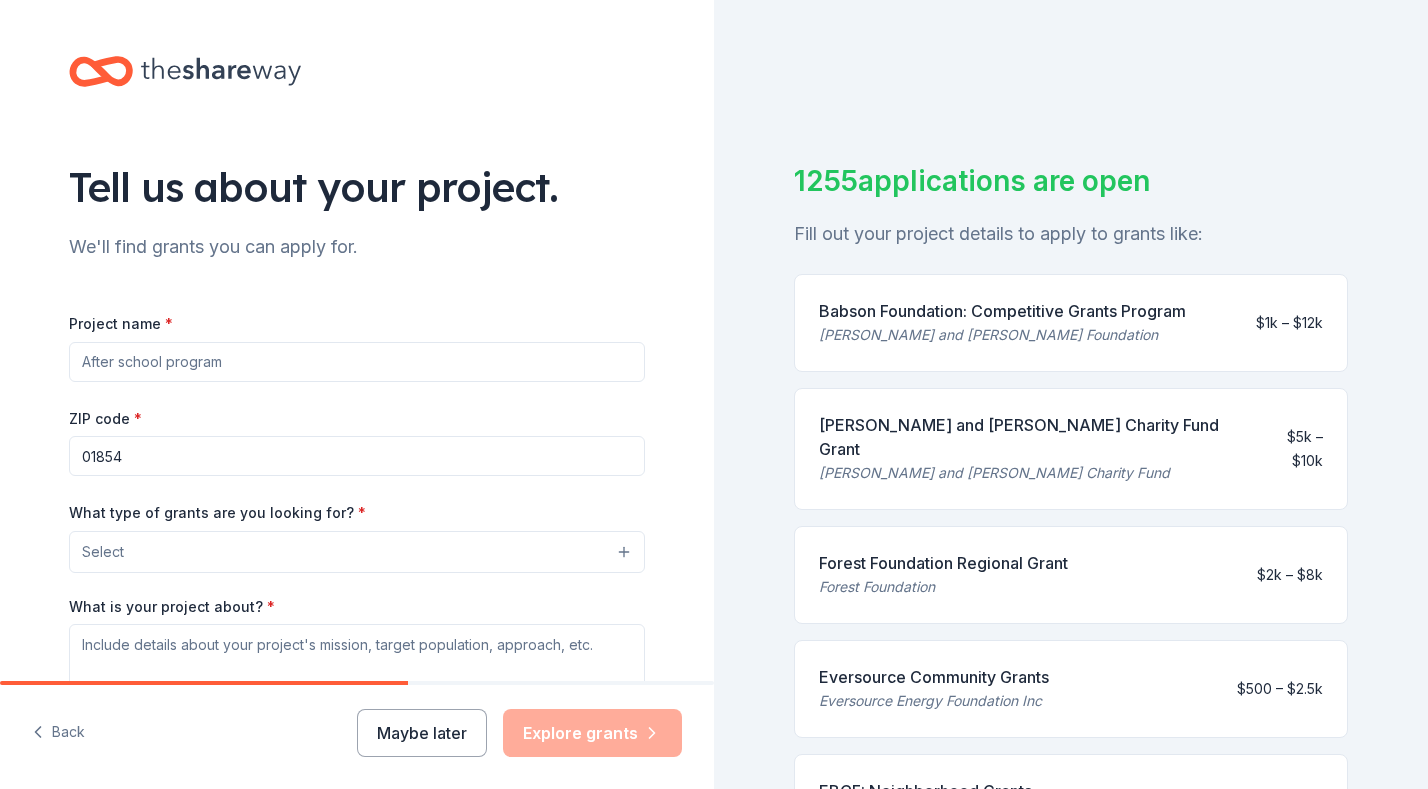 click on "Select" at bounding box center [357, 552] 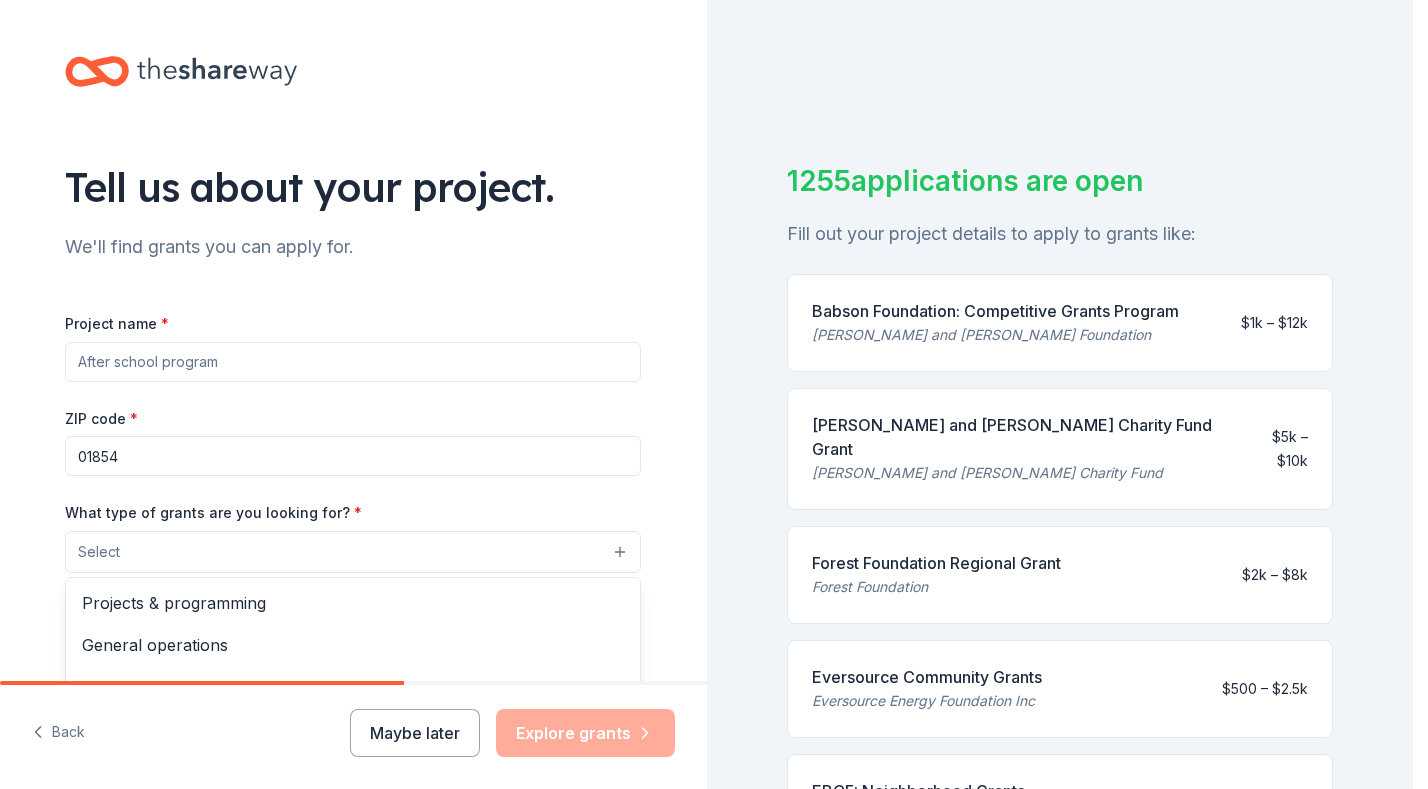 click on "Tell us about your project. We'll find grants you can apply for. Project name * ZIP code * 01854 What type of grants are you looking for? * Select Projects & programming General operations Capital Scholarship Research Education Exhibitions Conference Training and capacity building Fellowship Other What is your project about? * We use this to match you to relevant grant opportunities.   See examples We recommend at least 300 characters to get the best grant matches. Send me reminders Email me reminders of grant application deadlines Back Maybe later Explore grants 1255  applications are open Fill out your project details to apply to grants like: Babson Foundation: Competitive Grants Program Paul and Edith Babson Foundation $1k – $12k Bushrod H. Campbell and Adah F. Hall Charity Fund Grant Bushrod H. Campbell and Adah F. Hall Charity Fund $5k – $10k Forest Foundation Regional Grant Forest Foundation $2k – $8k Eversource Community Grants Eversource Energy Foundation Inc $500 – $2.5k Up to $10k Up to $10k" at bounding box center [706, 394] 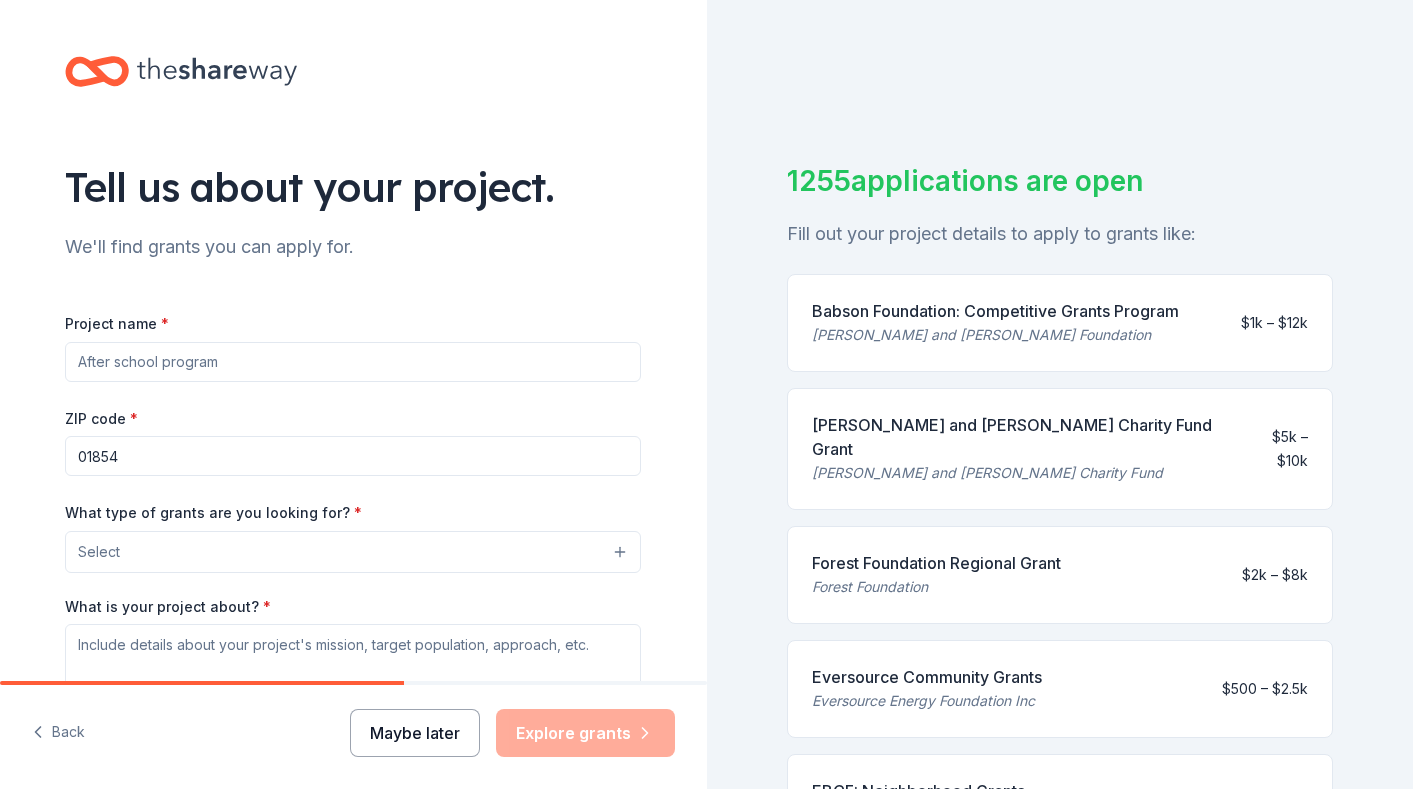 click on "Maybe later" at bounding box center (415, 733) 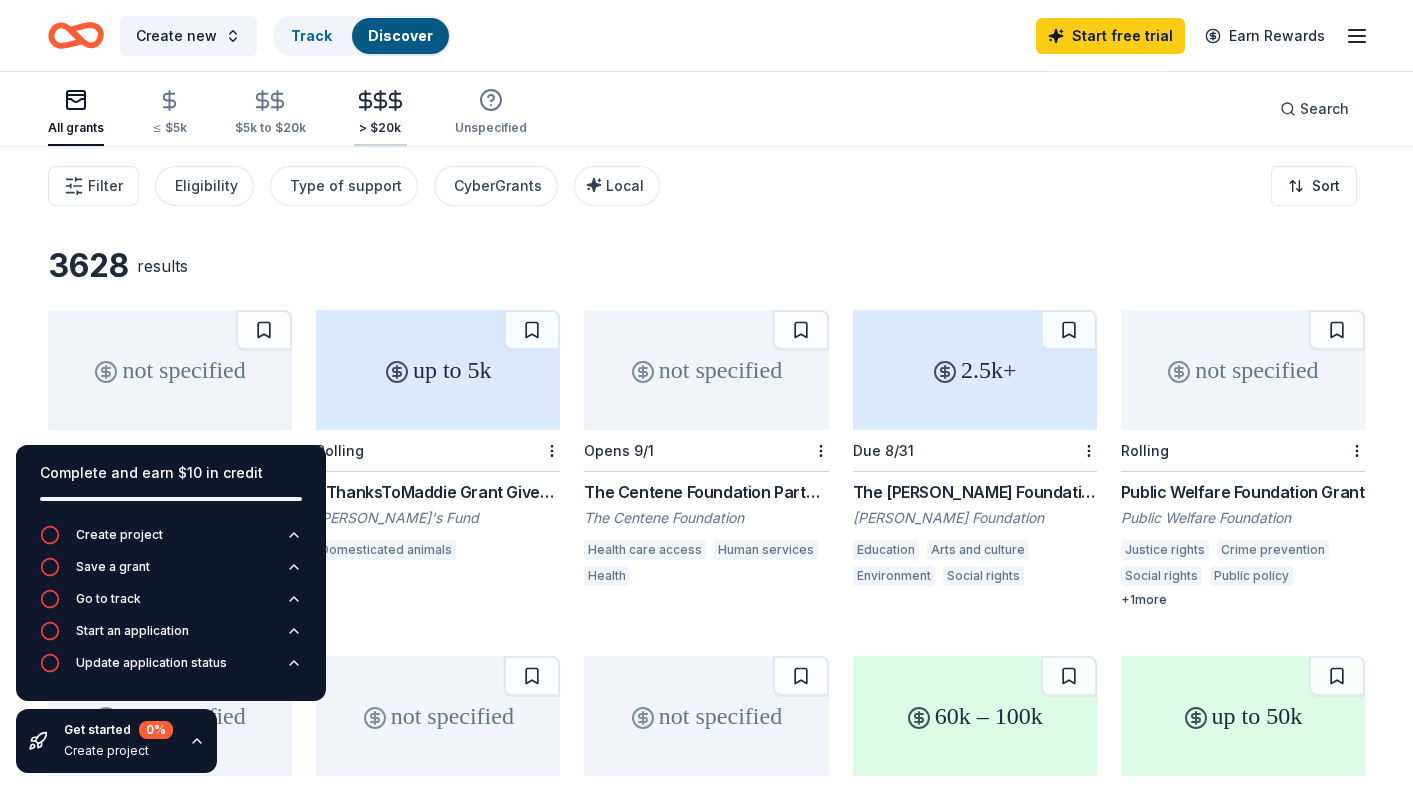 click on "> $20k" at bounding box center (380, 112) 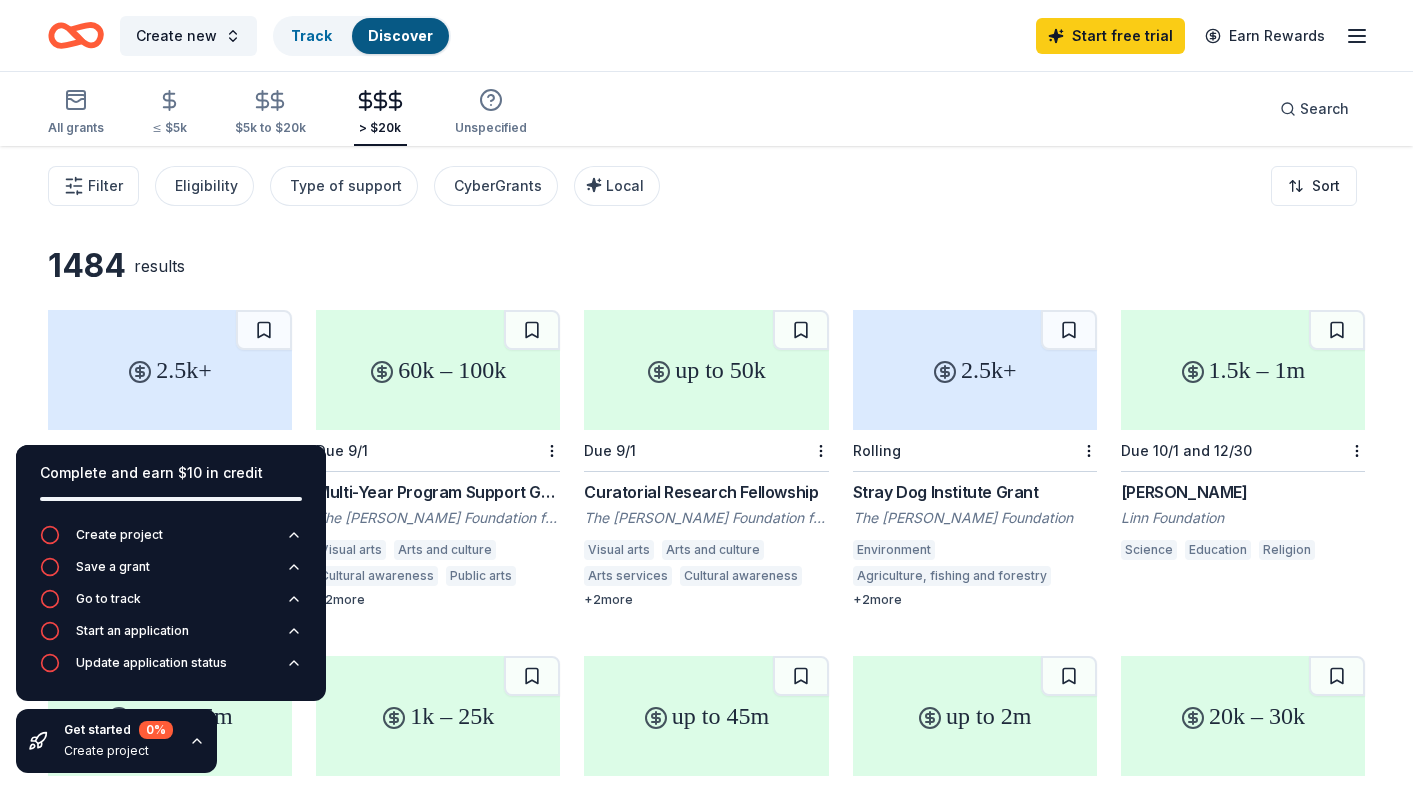 click on "1484 results 2.5k+ Due 8/31 The Nora Roberts Foundation Grant Nora Roberts Foundation Education Arts and culture Environment Social rights 60k – 100k Due 9/1 Multi-Year Program Support Grant The Andy Warhol Foundation for the Visual Arts Visual arts Arts and culture Cultural awareness Public arts Performing arts Diversity and intergroup relations +  2  more up to 50k Due 9/1 Curatorial Research Fellowship The Andy Warhol Foundation for the Visual Arts Visual arts Arts and culture Arts services Cultural awareness Public arts Diversity and intergroup relations +  2  more 2.5k+ Rolling Stray Dog Institute Grant The Quinn Foundation Environment Agriculture, fishing and forestry Social rights Food security +  2  more 1.5k – 1m Due 10/1 and 12/30 Linn Grant Linn Foundation Science Education Religion up to 45m Rolling Division of Chemistry: Disciplinary Research Programs: No Deadline Pilot National Science Foundation (NSF) Chemistry 1k – 25k Rolling Washington Sea Grant: Program Development Grant Biology +  2" at bounding box center (706, 630) 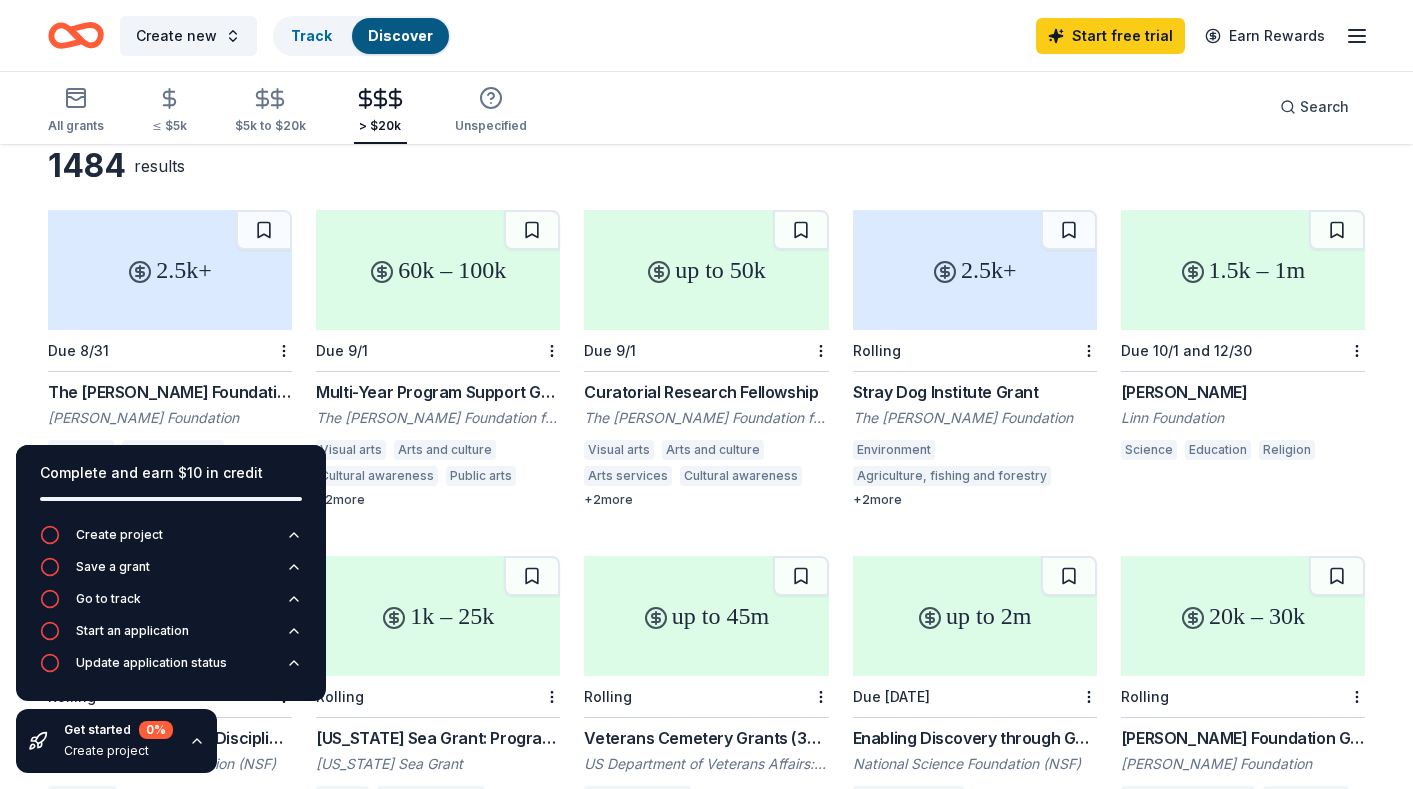 scroll, scrollTop: 0, scrollLeft: 0, axis: both 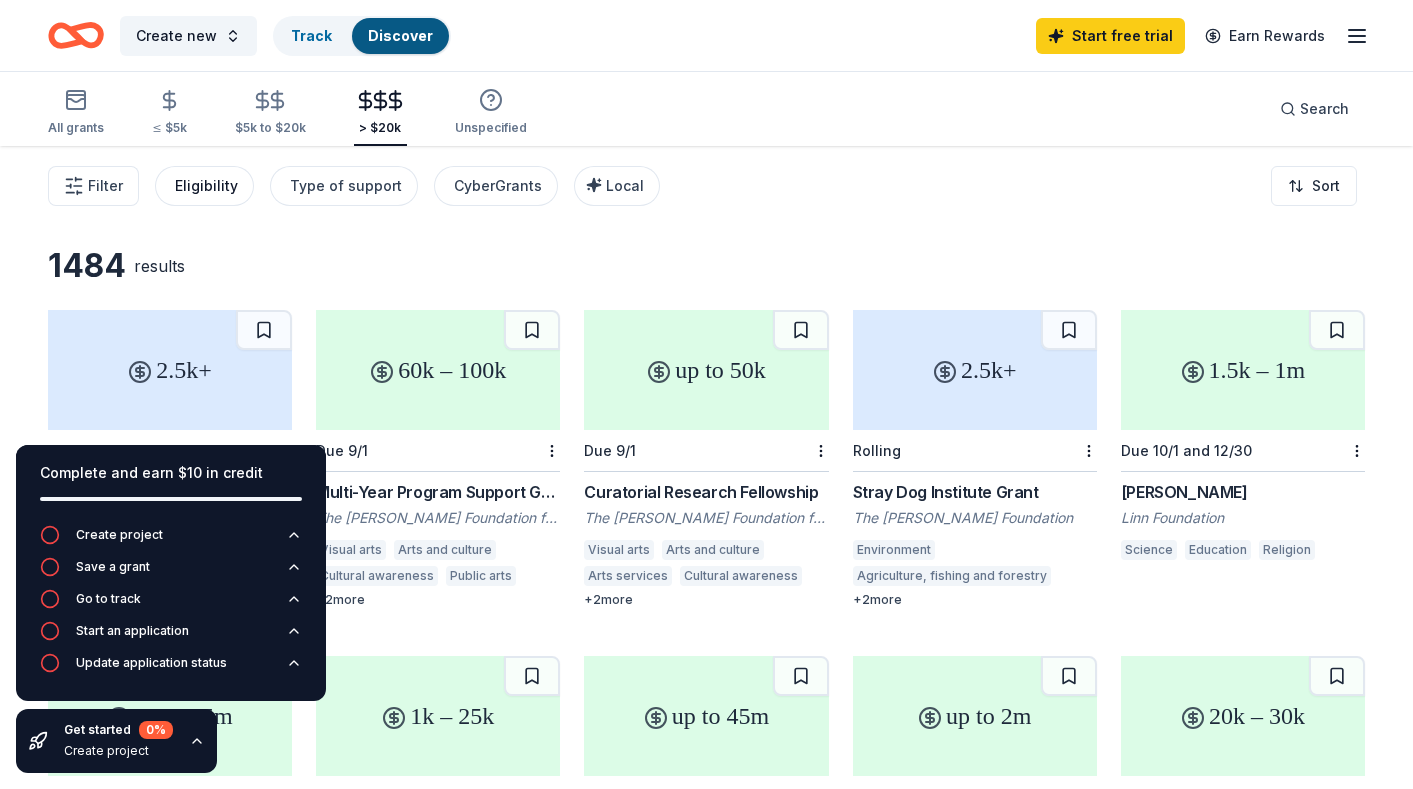 click on "Eligibility" at bounding box center [206, 186] 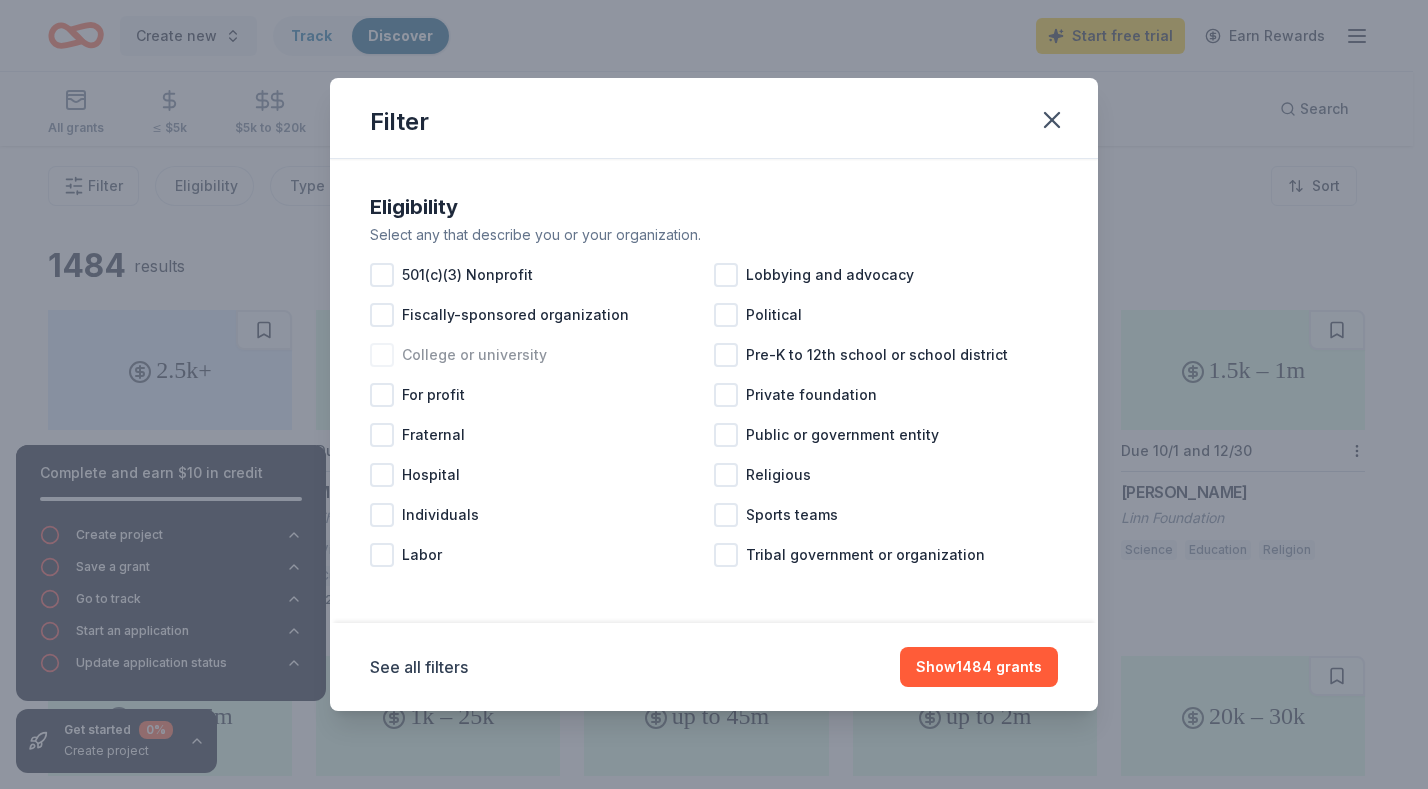click at bounding box center (382, 355) 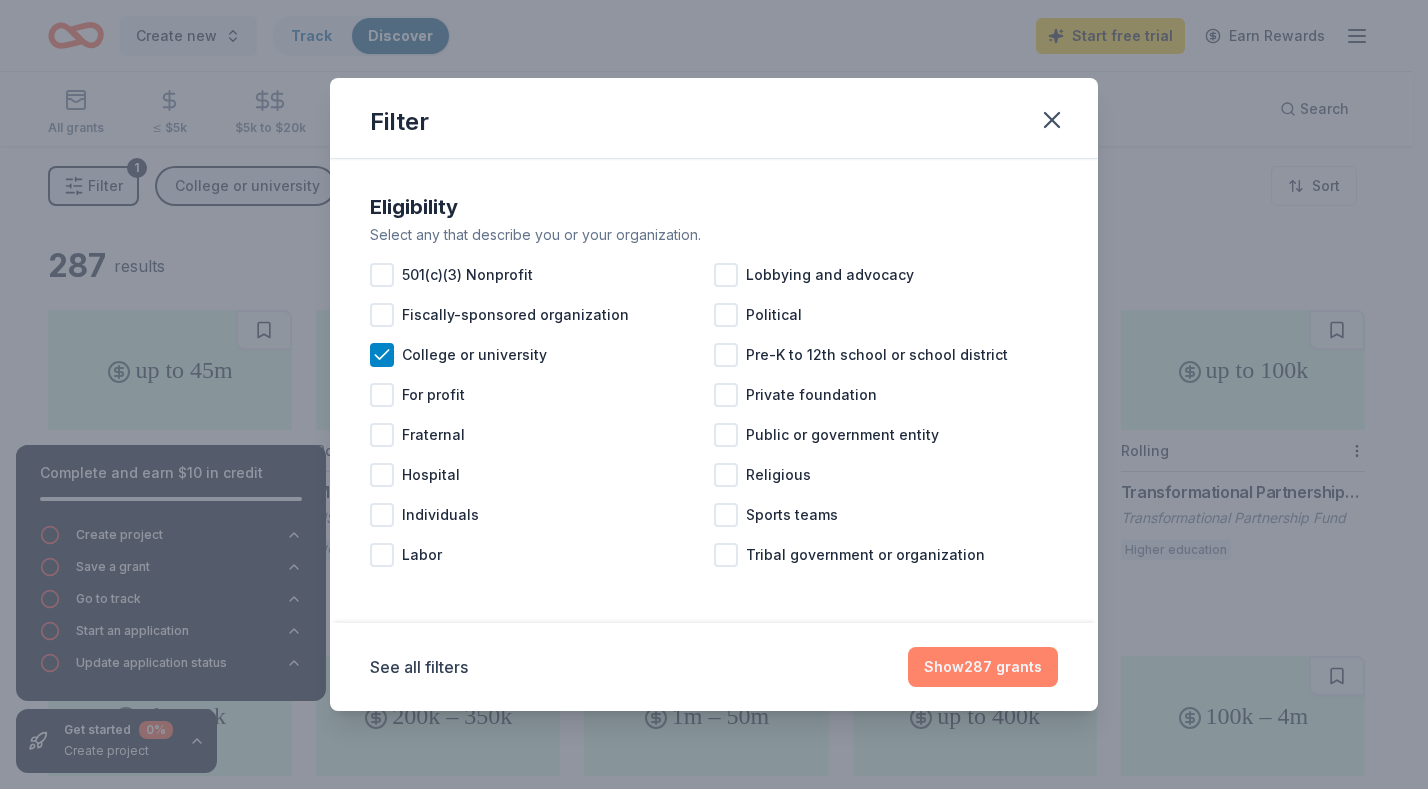 click on "Show  287   grants" at bounding box center [983, 667] 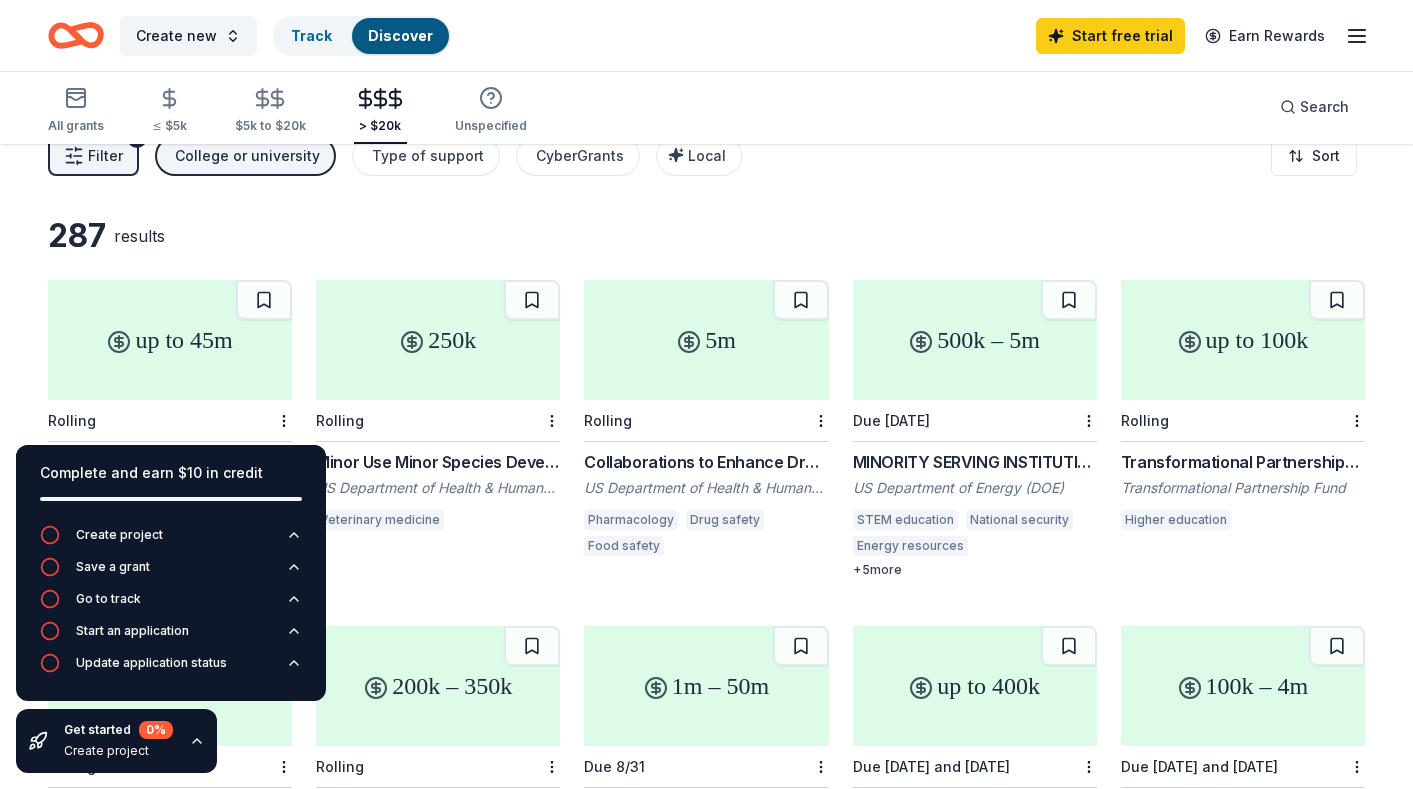 scroll, scrollTop: 0, scrollLeft: 0, axis: both 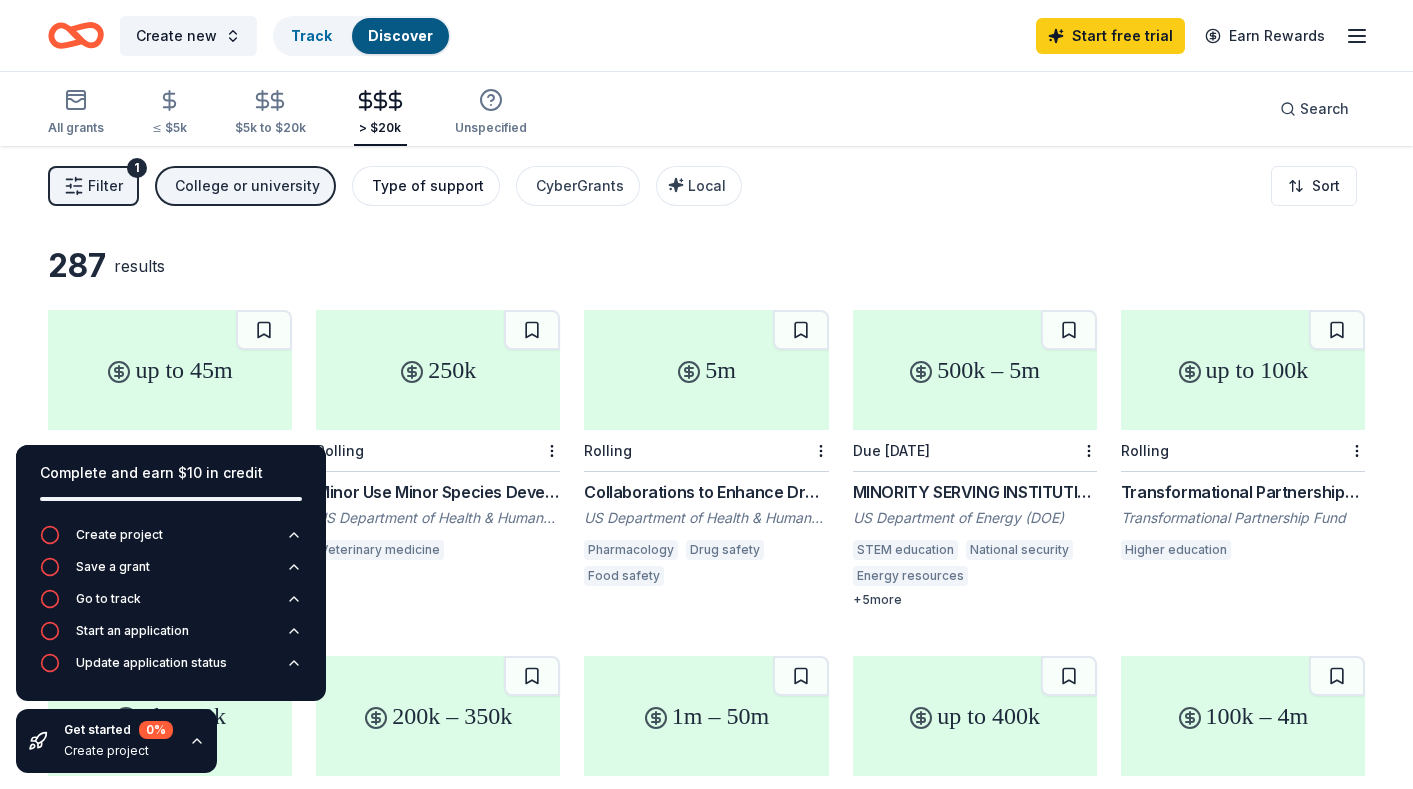 click on "Type of support" at bounding box center (428, 186) 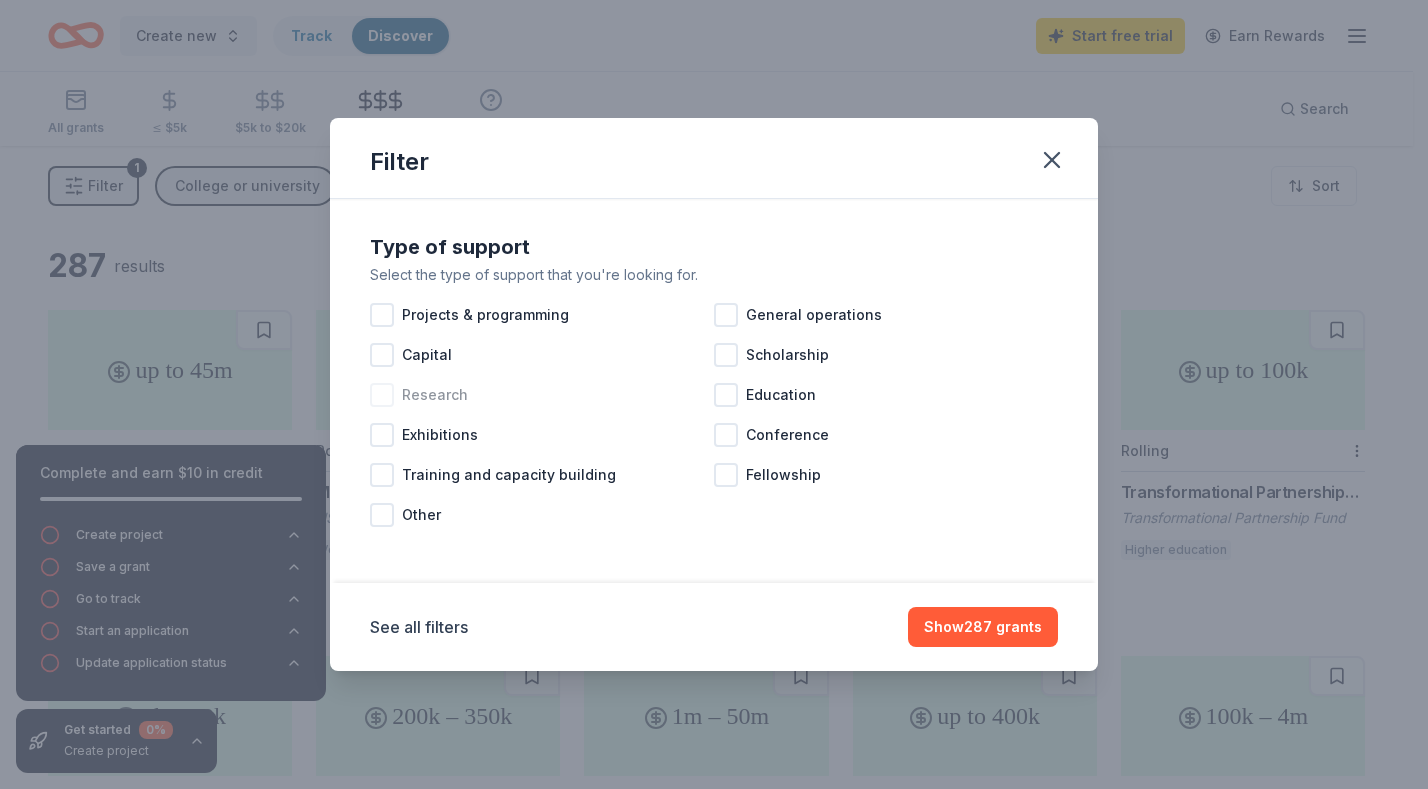 click at bounding box center (382, 395) 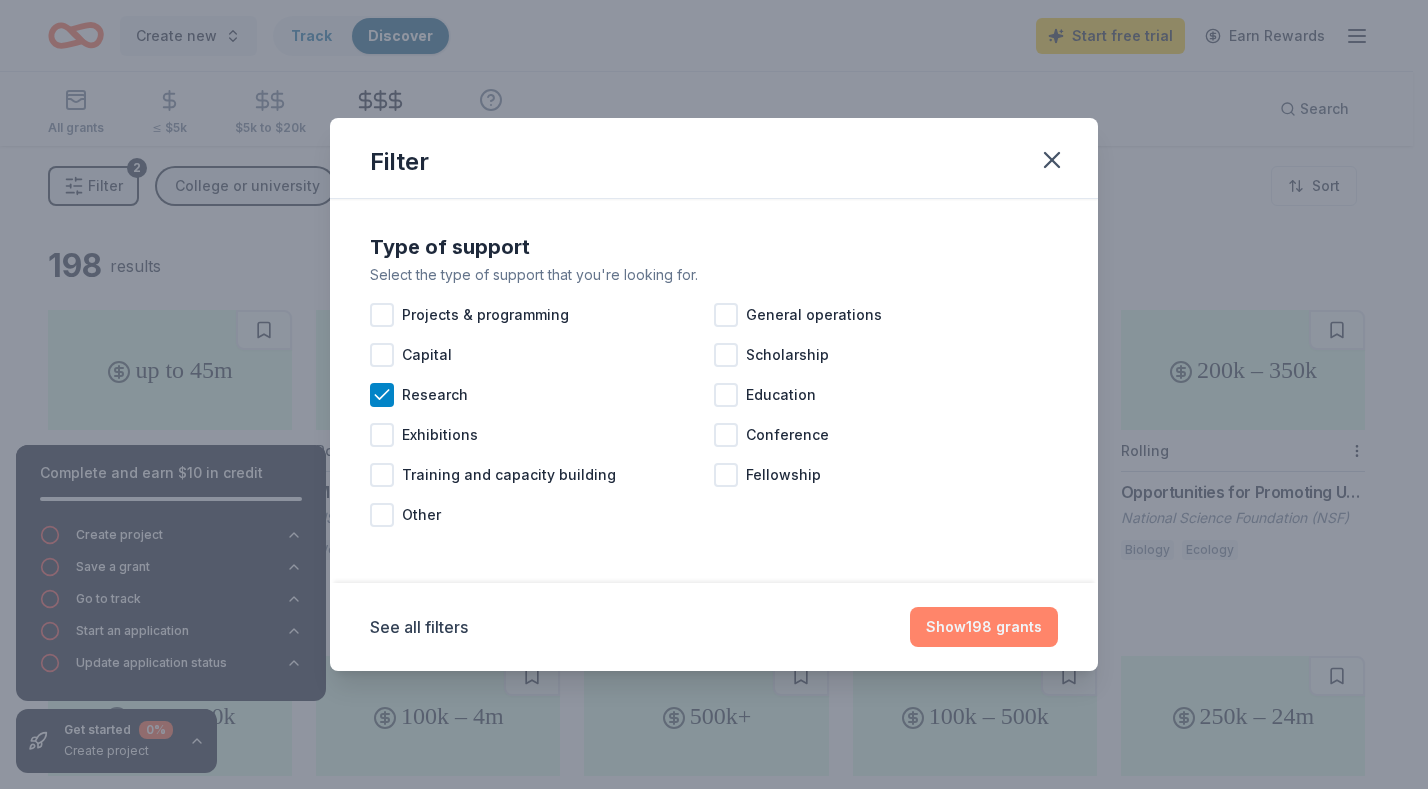 click on "Show  198   grants" at bounding box center (984, 627) 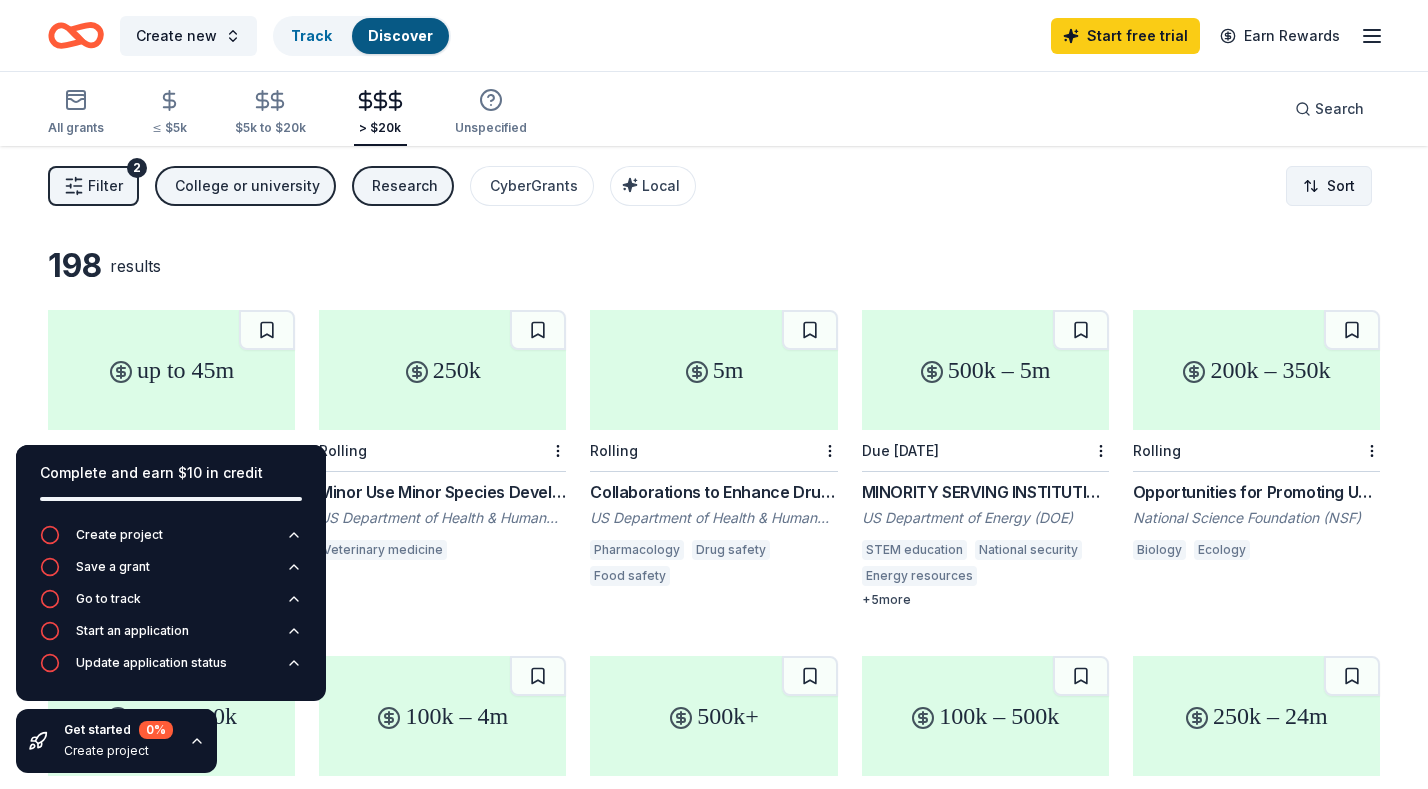 click on "Create new Track  Discover Start free  trial Earn Rewards All grants ≤ $5k $5k to $20k > $20k Unspecified Search Filter 2 College or university Research CyberGrants Local Sort Complete and earn $10 in credit Create project Save a grant Go to track Start an application Update application status Get started 0 % Create project 198 results up to 45m Rolling Division of Chemistry: Disciplinary Research Programs: No Deadline Pilot National Science Foundation (NSF) Chemistry 250k Rolling Minor Use Minor Species Development of Drugs (R01) (351252) - FORECAST US Department of Health & Human Services: Food and Drug Administration (FDA) Veterinary medicine 5m Rolling Collaborations to Enhance Drug Development and Regulatory Science - FORECAST US Department of Health & Human Services: Food and Drug Administration (FDA) Pharmacology Drug safety Food safety 500k – 5m Due 3/15/26 MINORITY SERVING INSTITUTIONS PARTNERSHIP PROGRAM (MSIPP) CONSORTIA GRANT PROGRAM (CGP) US Department of Energy (DOE) STEM education Physics 5" at bounding box center (714, 394) 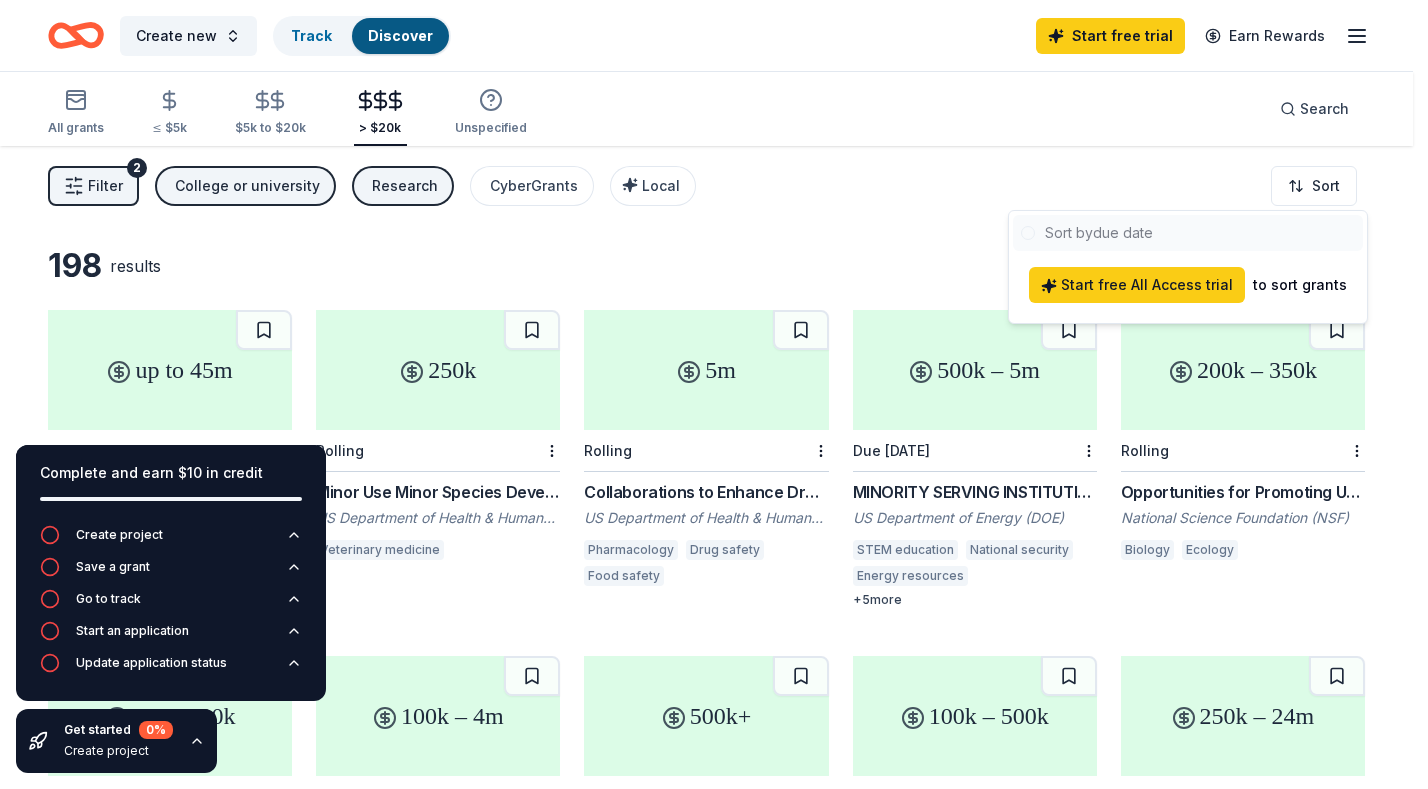 click on "Create new Track  Discover Start free  trial Earn Rewards All grants ≤ $5k $5k to $20k > $20k Unspecified Search Filter 2 College or university Research CyberGrants Local Sort Complete and earn $10 in credit Create project Save a grant Go to track Start an application Update application status Get started 0 % Create project 198 results up to 45m Rolling Division of Chemistry: Disciplinary Research Programs: No Deadline Pilot National Science Foundation (NSF) Chemistry 250k Rolling Minor Use Minor Species Development of Drugs (R01) (351252) - FORECAST US Department of Health & Human Services: Food and Drug Administration (FDA) Veterinary medicine 5m Rolling Collaborations to Enhance Drug Development and Regulatory Science - FORECAST US Department of Health & Human Services: Food and Drug Administration (FDA) Pharmacology Drug safety Food safety 500k – 5m Due 3/15/26 MINORITY SERVING INSTITUTIONS PARTNERSHIP PROGRAM (MSIPP) CONSORTIA GRANT PROGRAM (CGP) US Department of Energy (DOE) STEM education Physics 5" at bounding box center [714, 394] 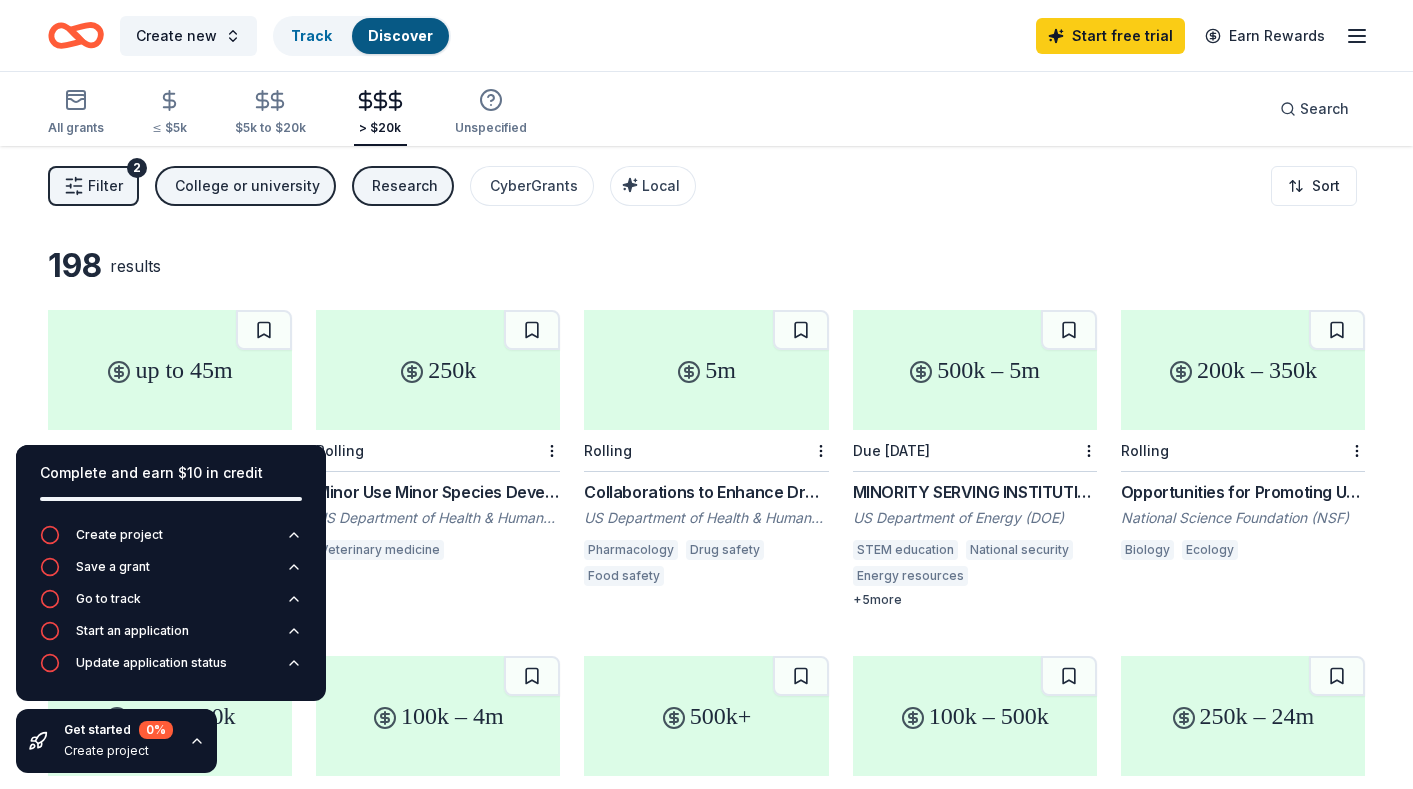 click 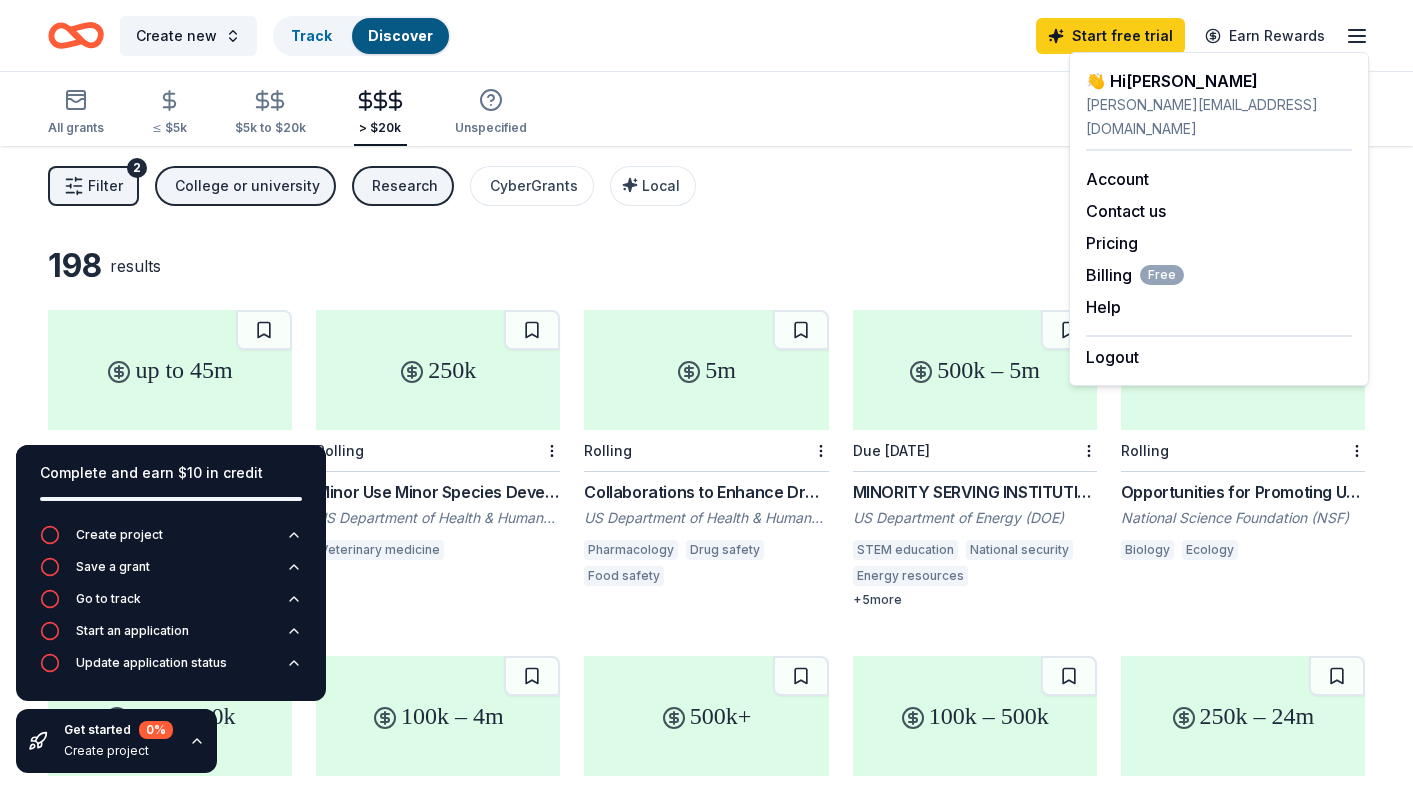 click on "All grants ≤ $5k $5k to $20k > $20k Unspecified Search" at bounding box center [706, 109] 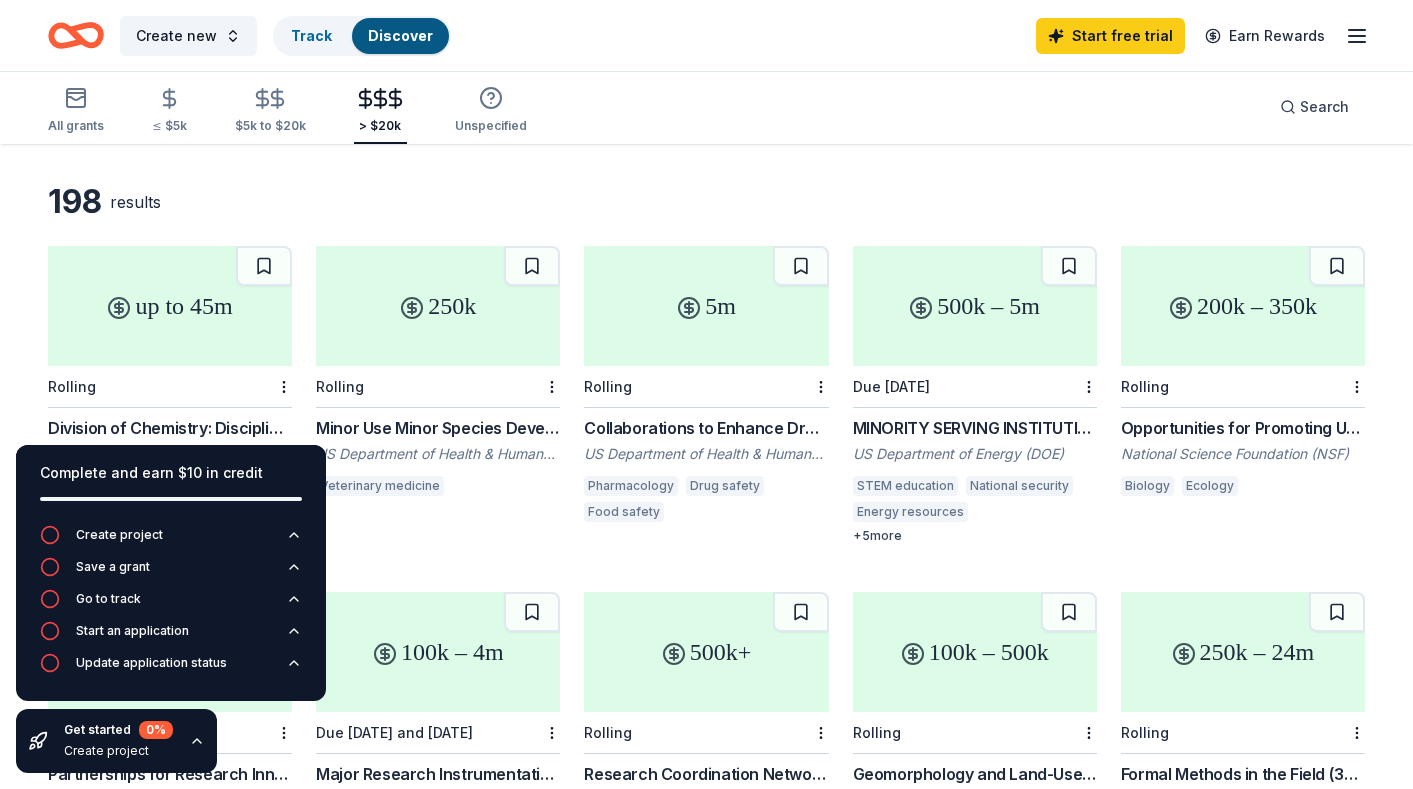 scroll, scrollTop: 100, scrollLeft: 0, axis: vertical 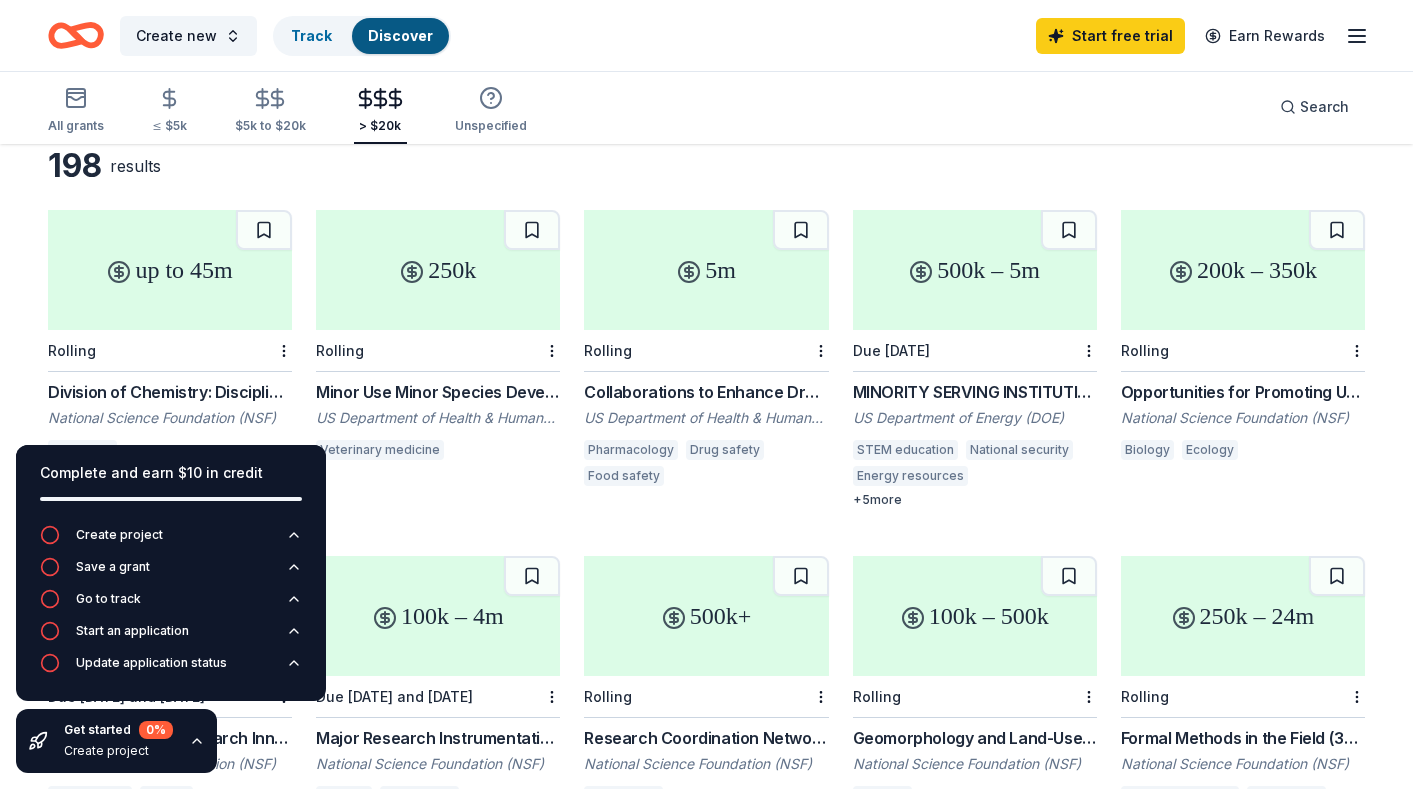 click on "Collaborations to Enhance Drug Development and Regulatory Science - FORECAST" at bounding box center (706, 392) 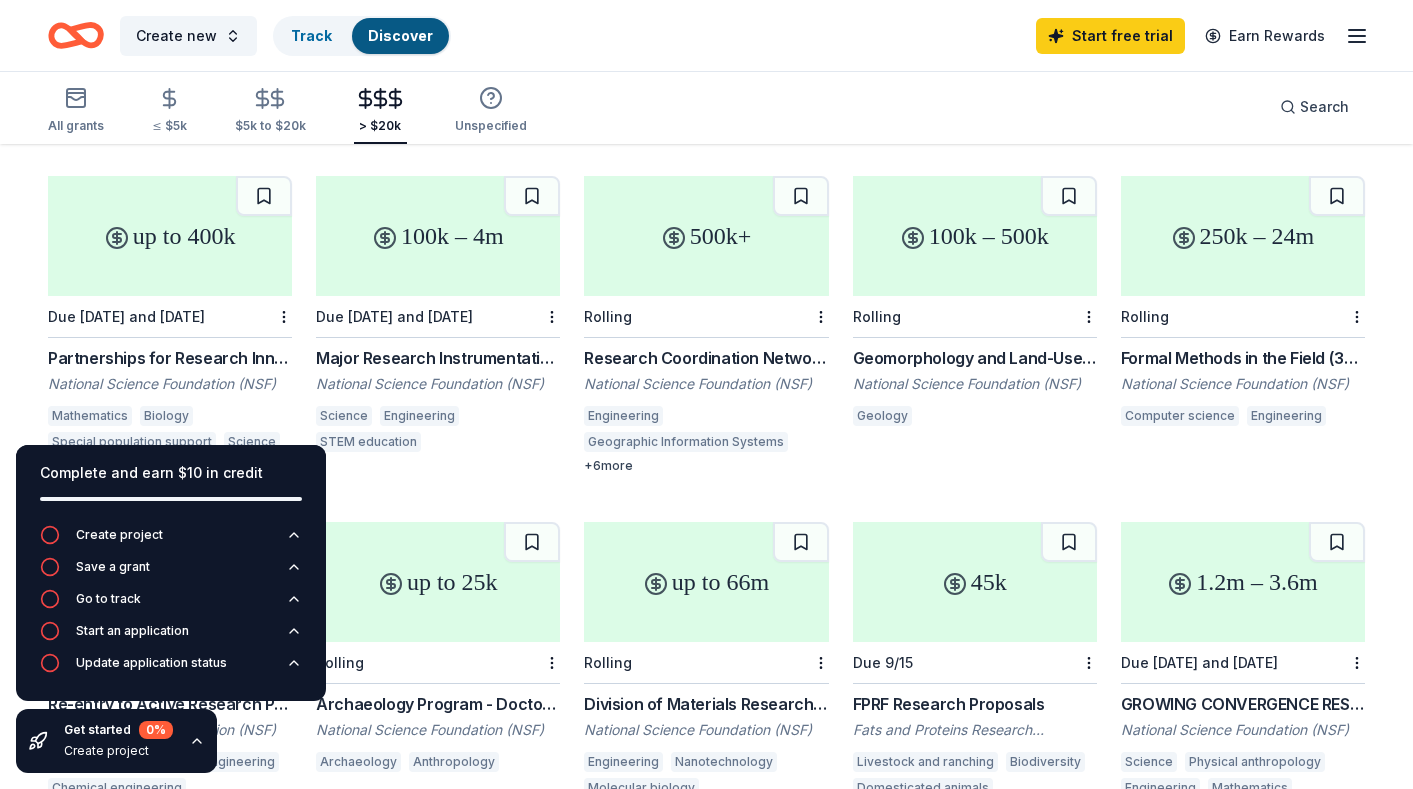 scroll, scrollTop: 525, scrollLeft: 0, axis: vertical 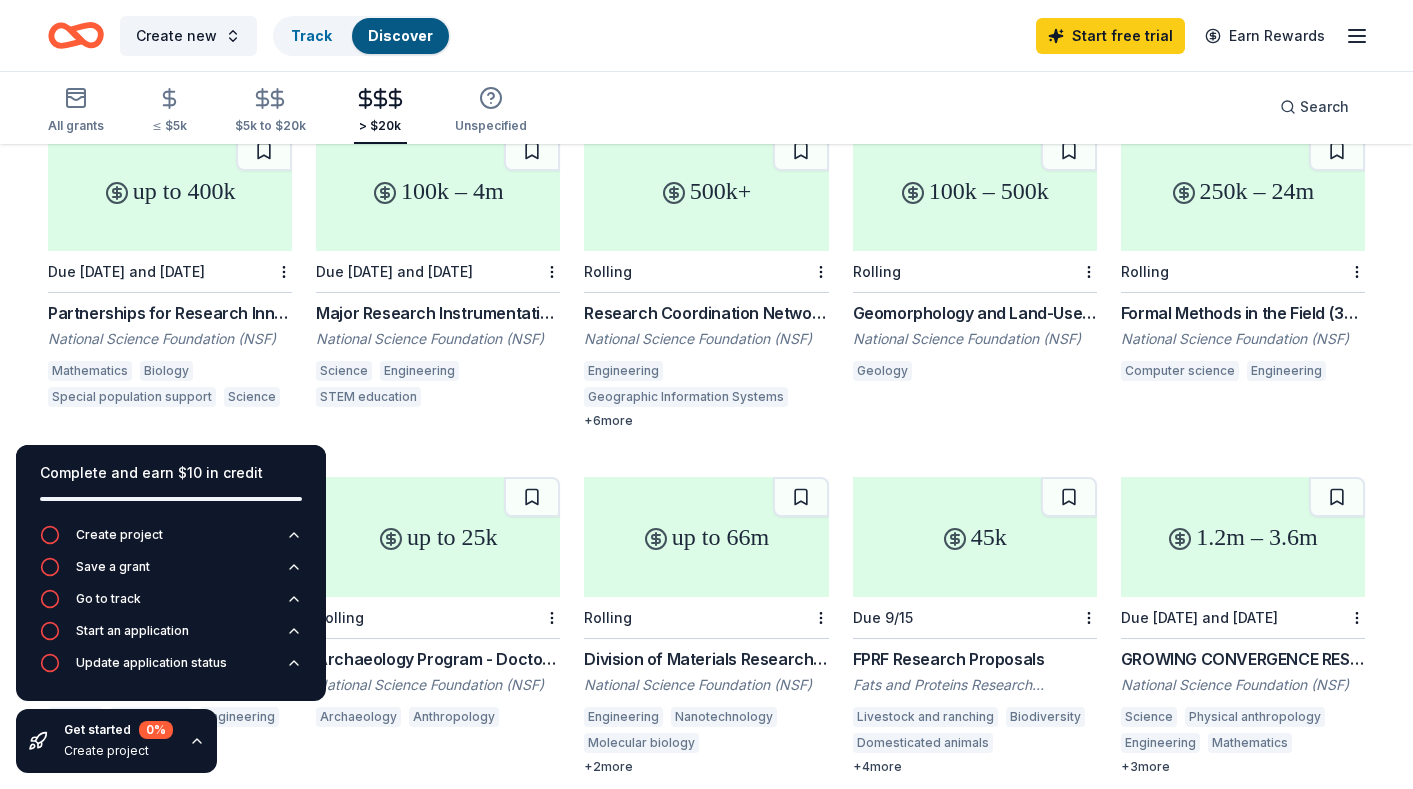 click on "Partnerships for Research Innovation in the Mathematical Sciences (351482)" at bounding box center [170, 313] 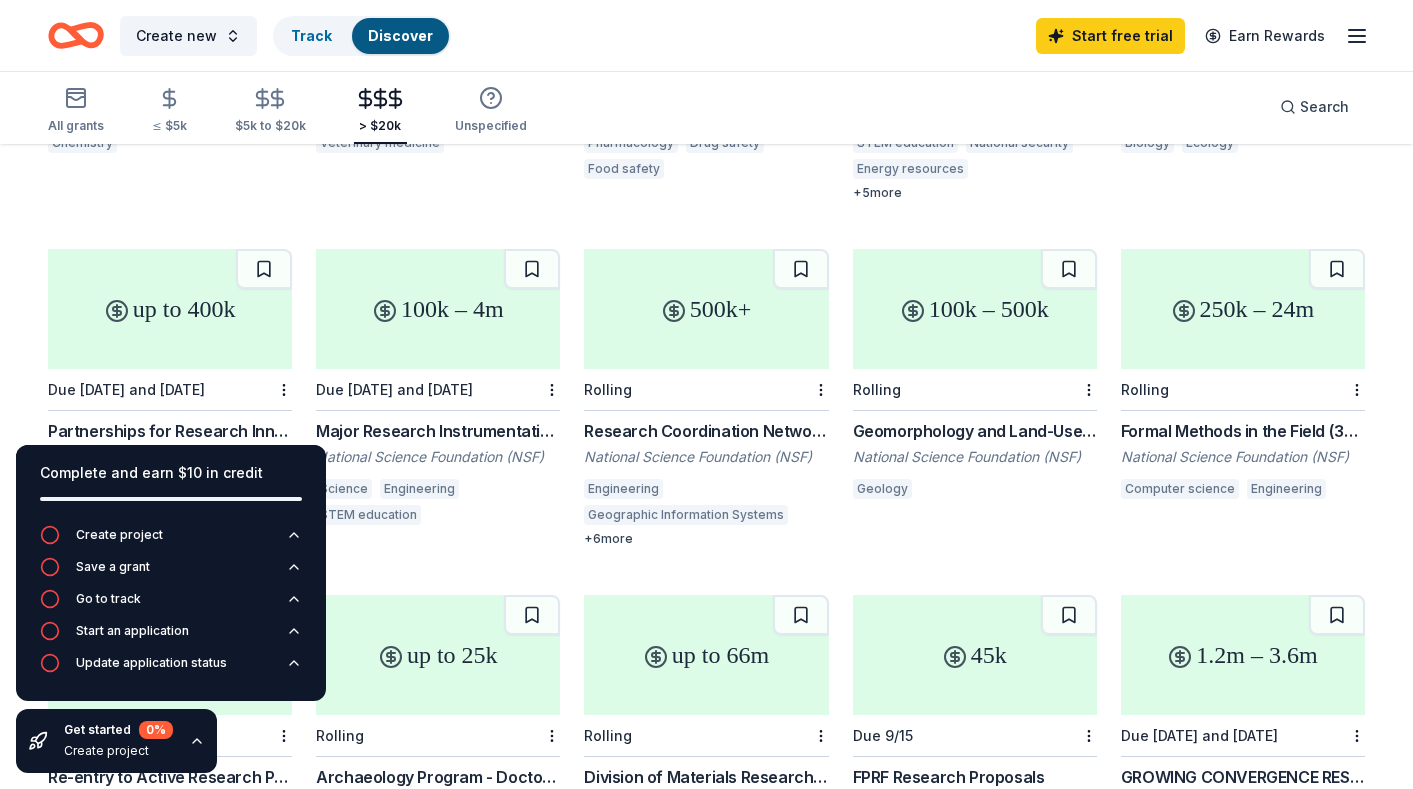 scroll, scrollTop: 0, scrollLeft: 0, axis: both 